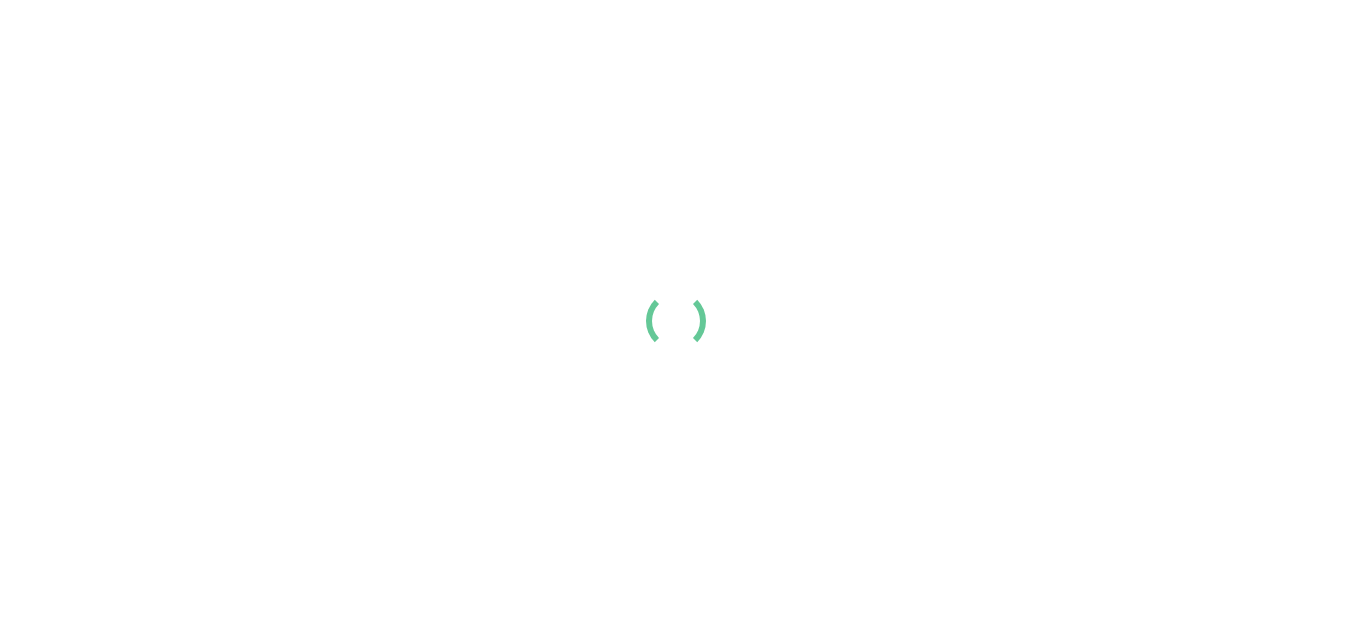 scroll, scrollTop: 0, scrollLeft: 0, axis: both 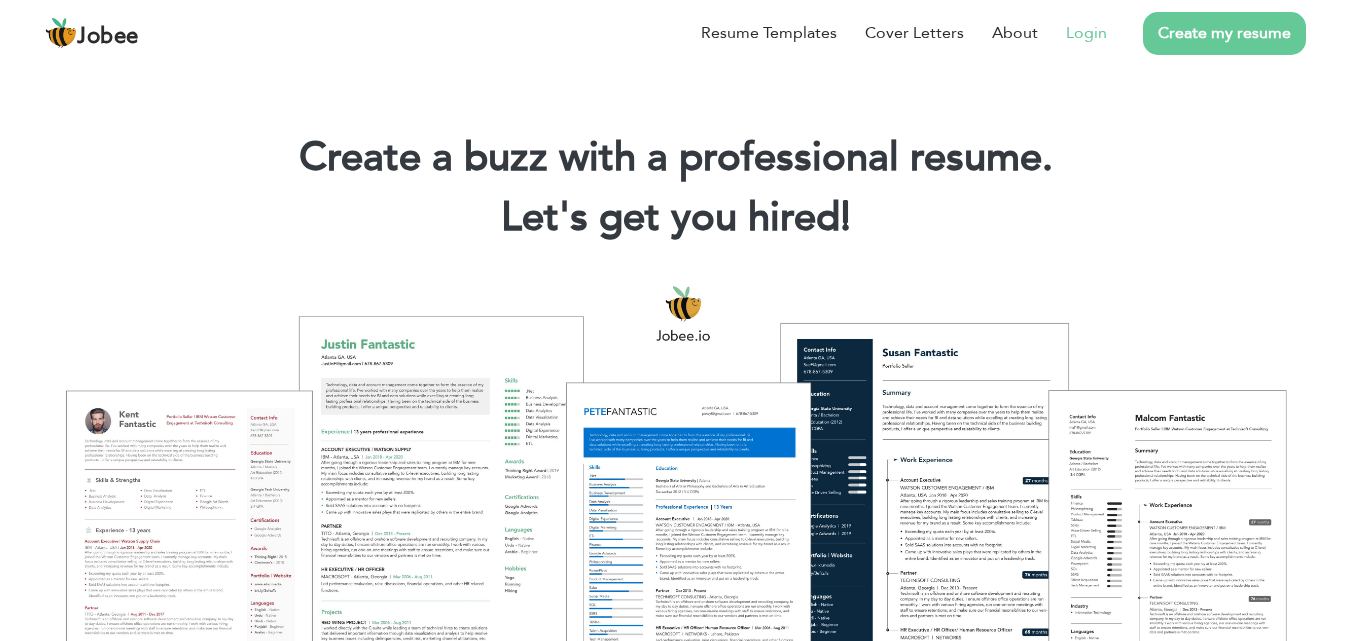 click on "Login" at bounding box center [1086, 33] 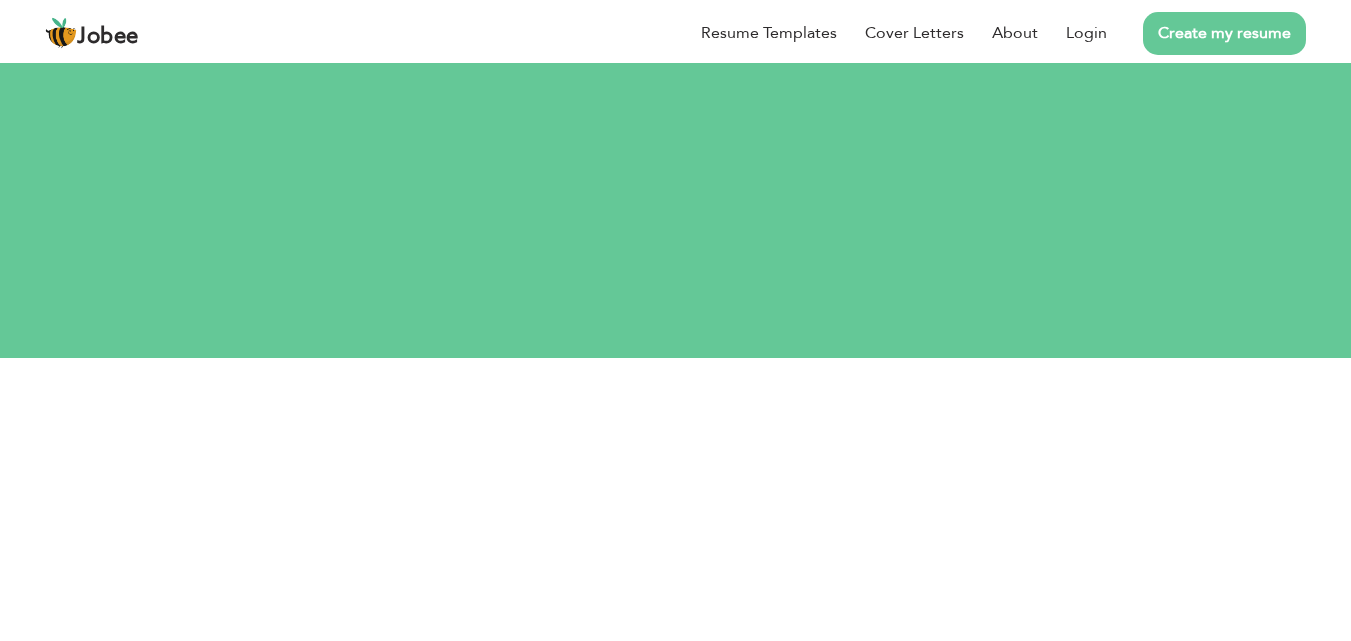 scroll, scrollTop: 0, scrollLeft: 0, axis: both 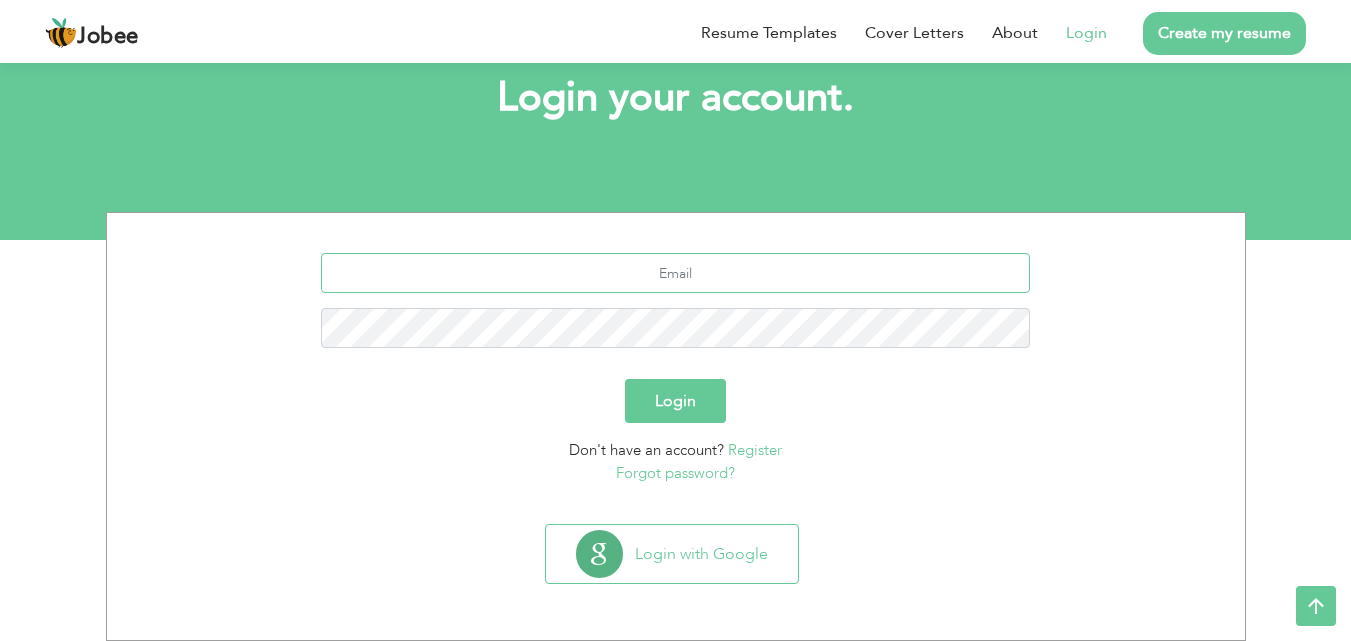 click at bounding box center [675, 273] 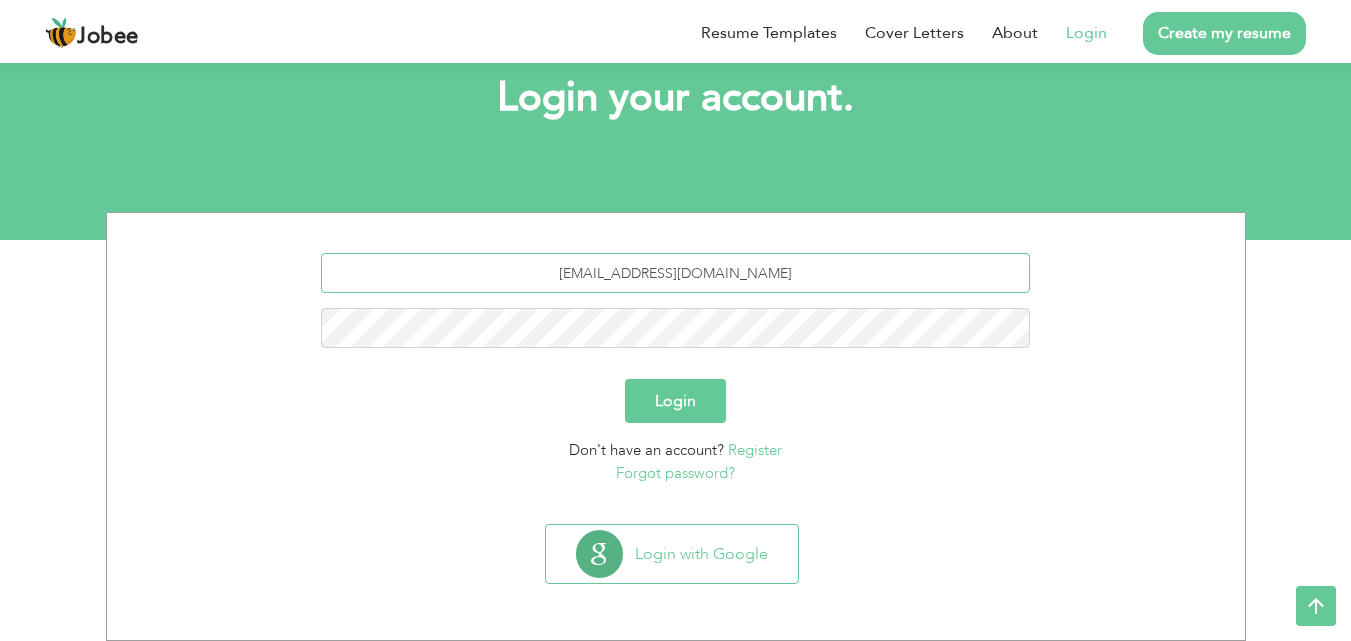 type on "ma7225081@gmail.com" 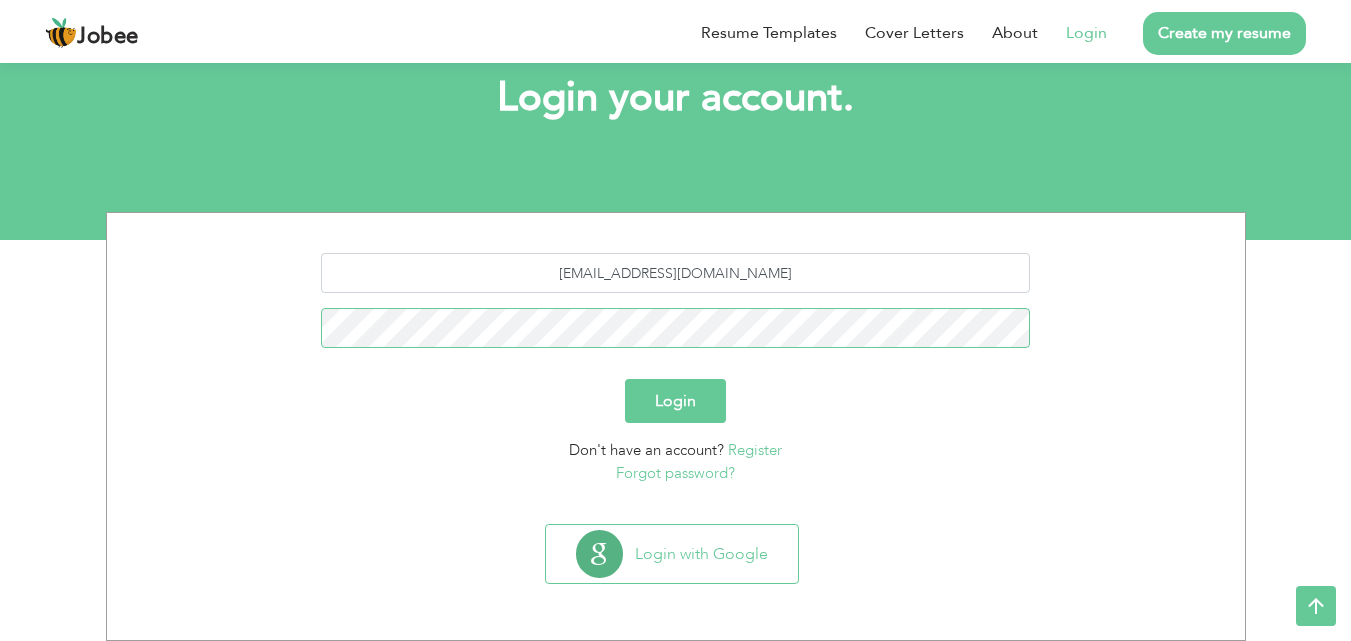 click on "Login" at bounding box center [675, 401] 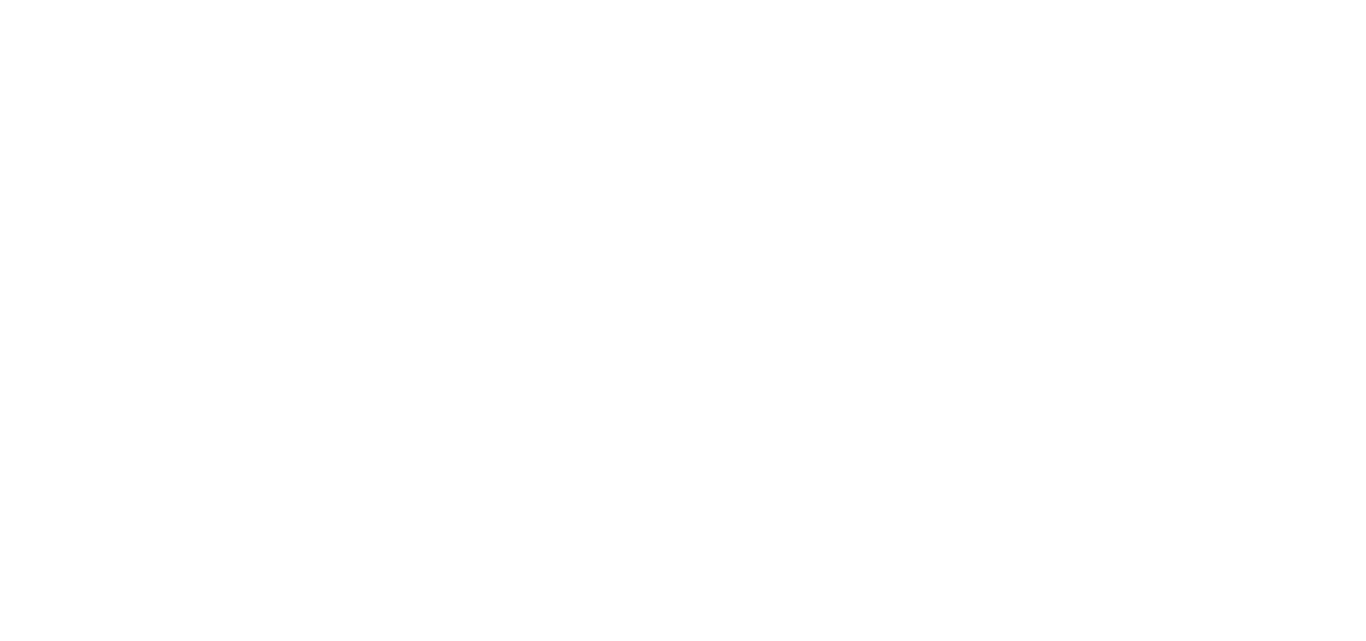 scroll, scrollTop: 0, scrollLeft: 0, axis: both 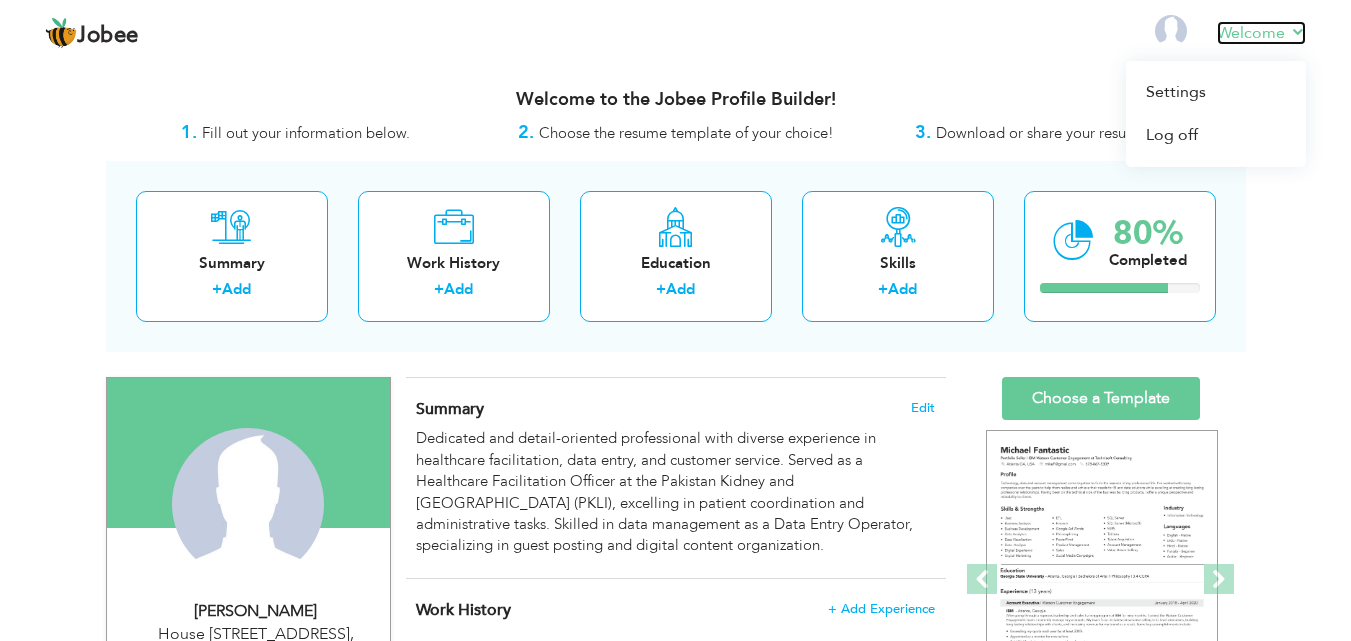 click on "Welcome" at bounding box center [1261, 33] 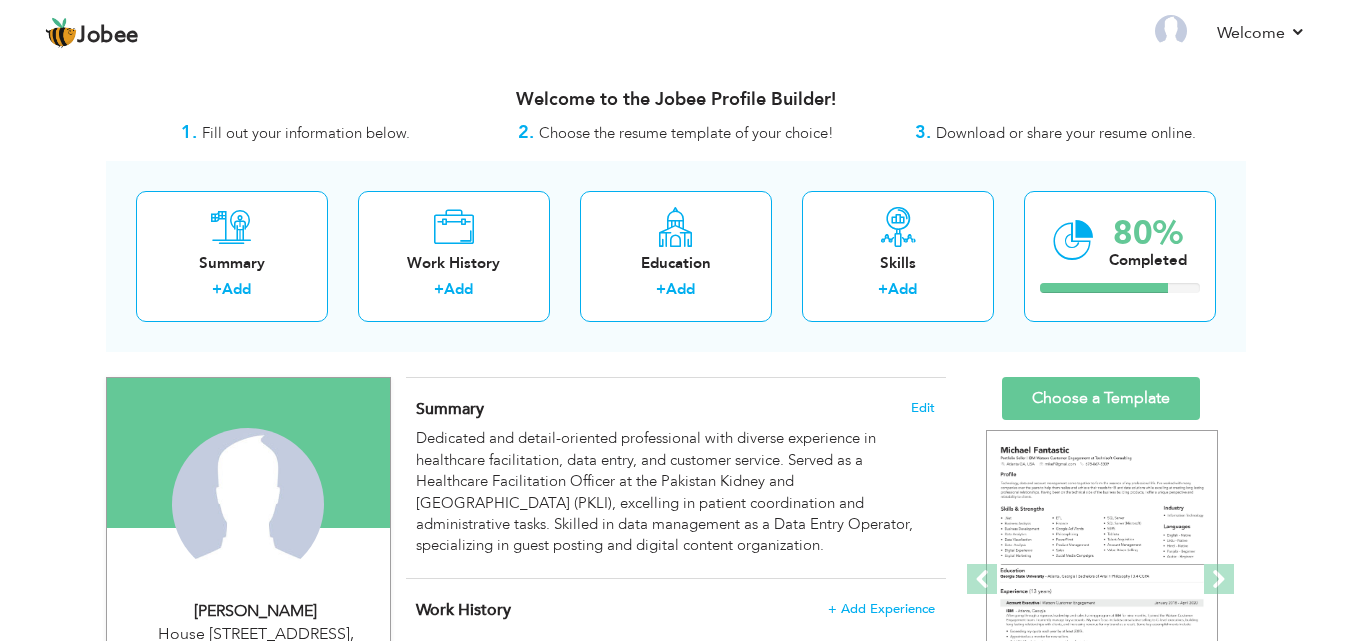 click on "Welcome to the Jobee Profile Builder!" at bounding box center (676, 100) 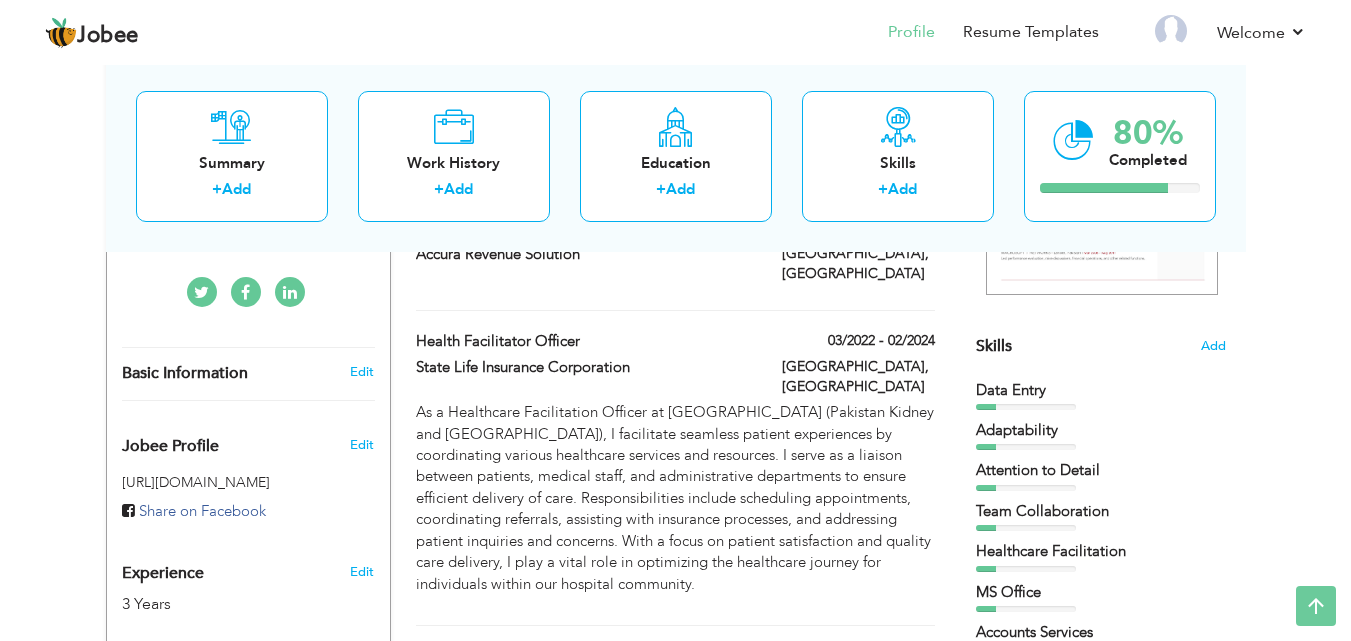 scroll, scrollTop: 0, scrollLeft: 0, axis: both 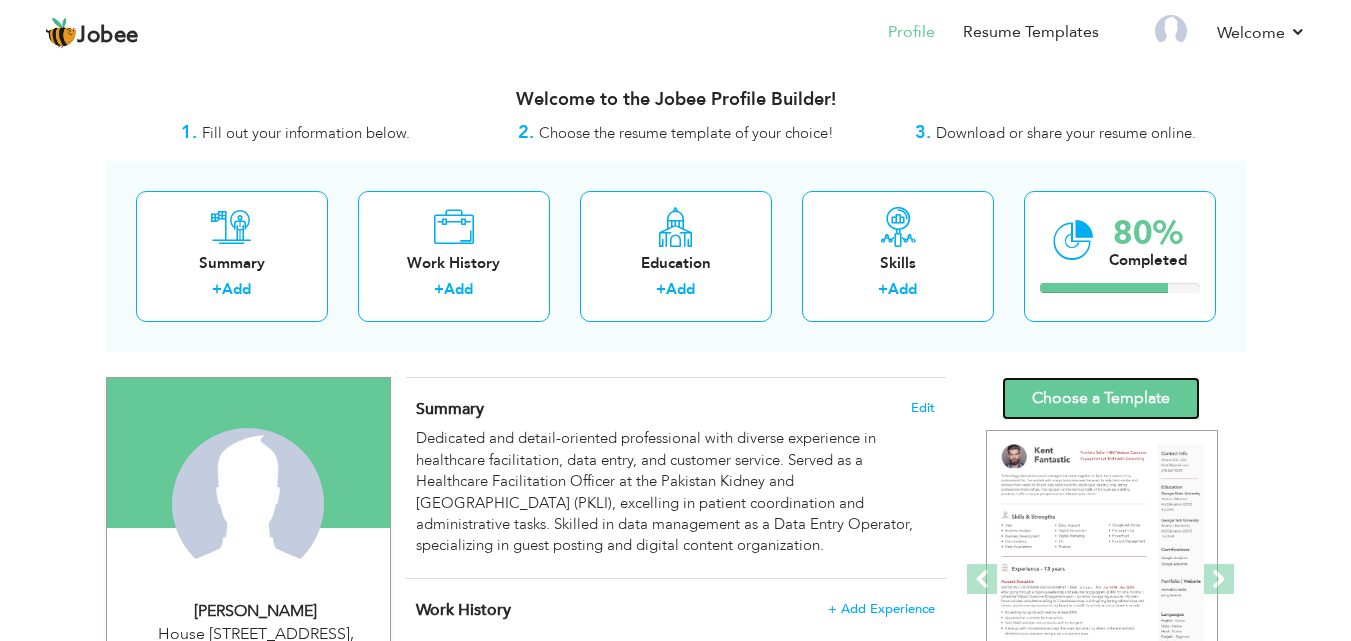 click on "Choose a Template" at bounding box center (1101, 398) 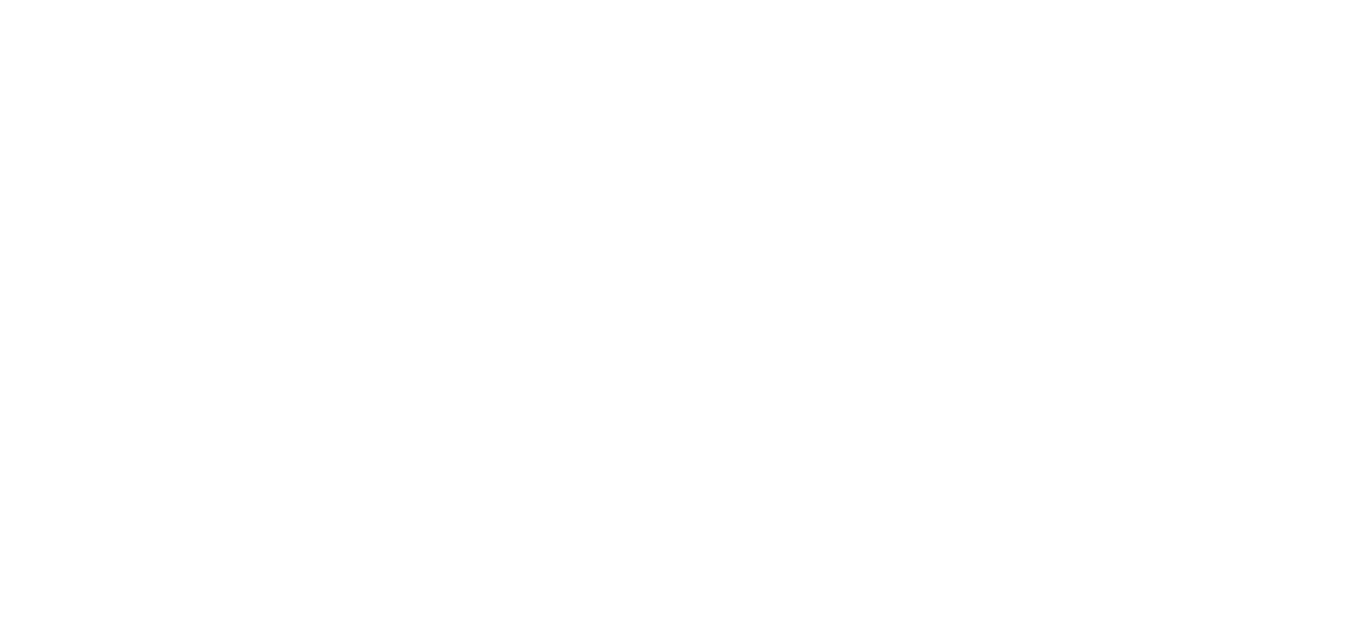 scroll, scrollTop: 0, scrollLeft: 0, axis: both 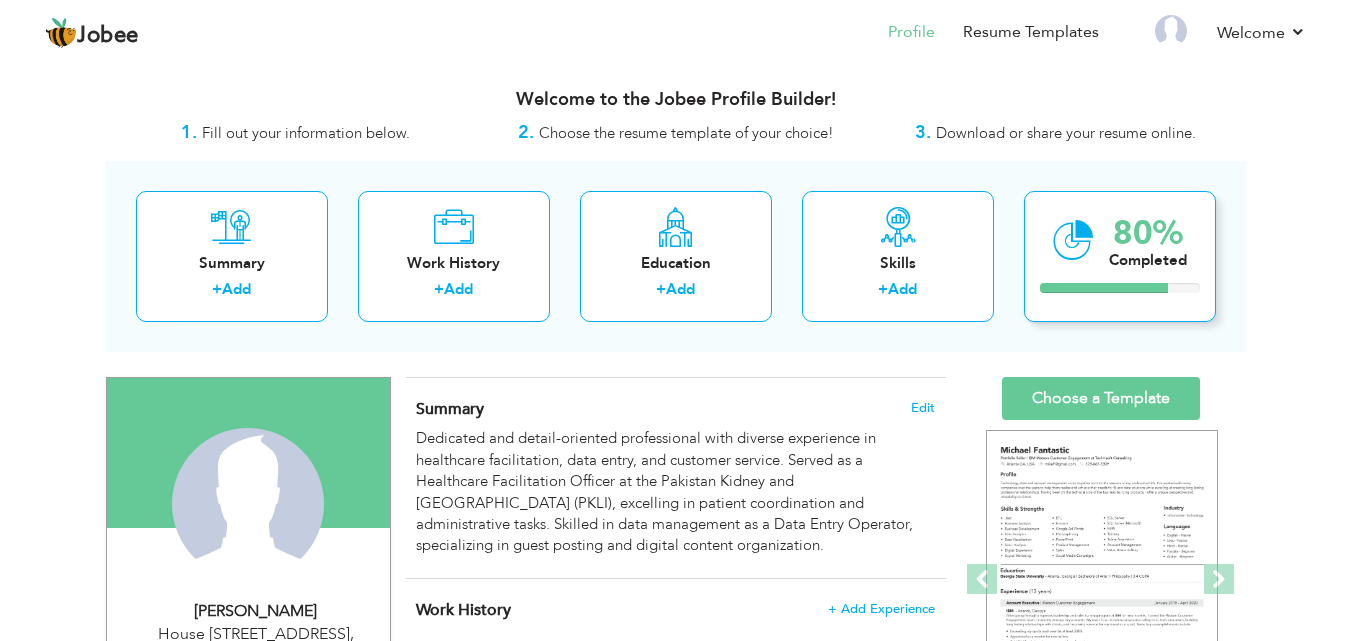 click on "80%" at bounding box center (1148, 233) 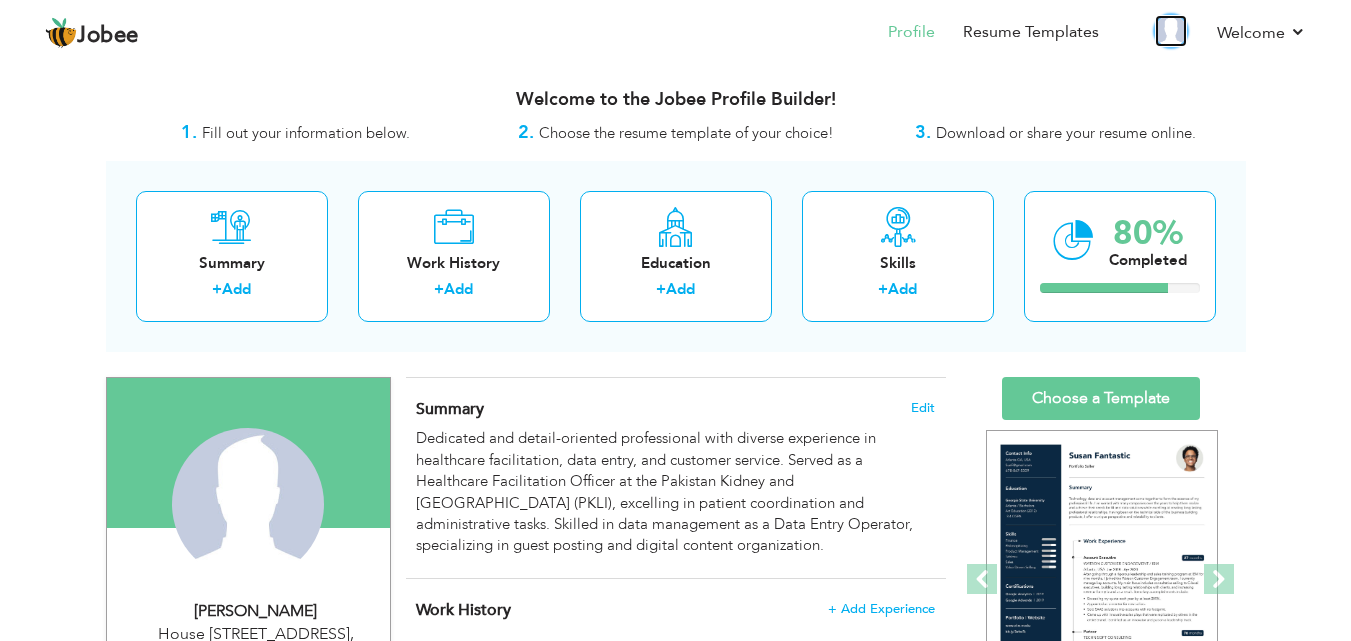 click at bounding box center (1171, 31) 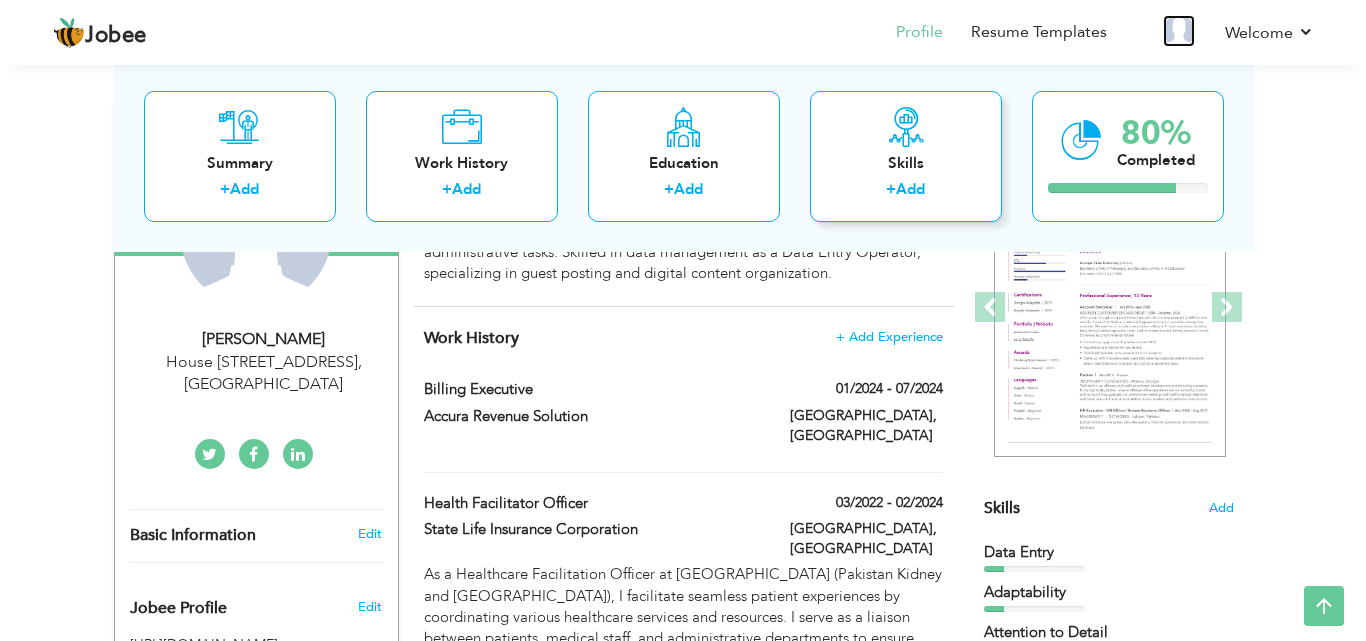 scroll, scrollTop: 280, scrollLeft: 0, axis: vertical 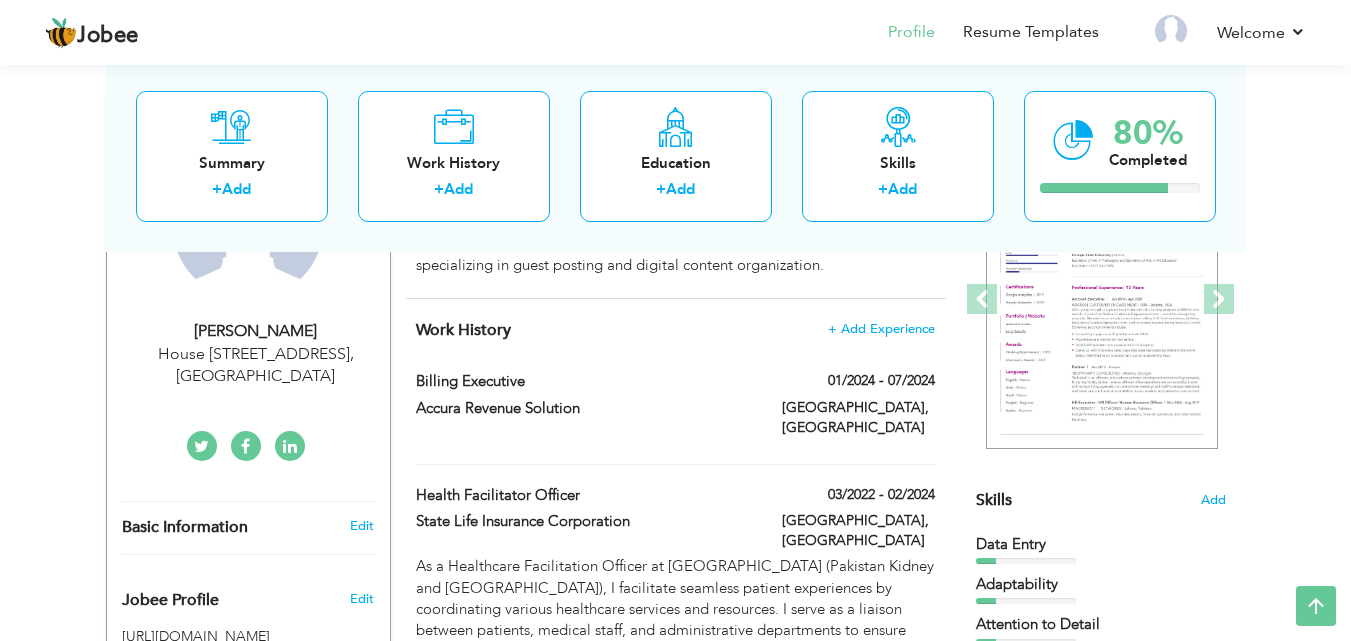 click on "01/2024 - 07/2024" at bounding box center [858, 383] 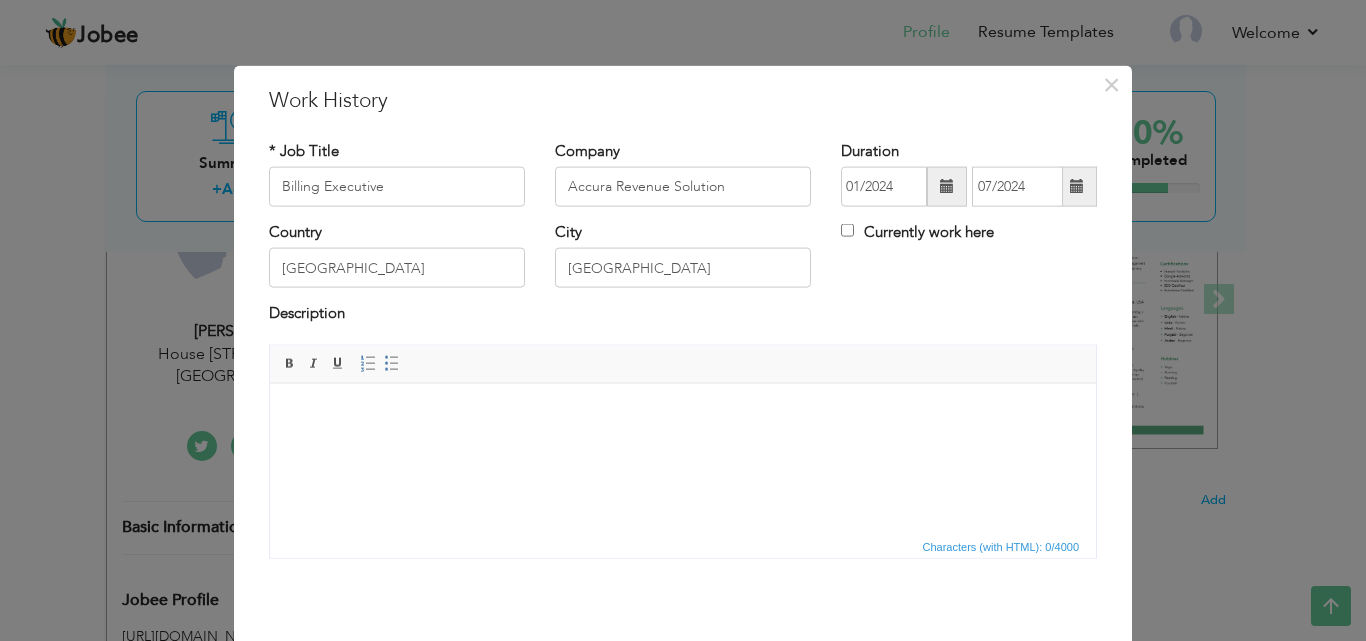 click at bounding box center [683, 413] 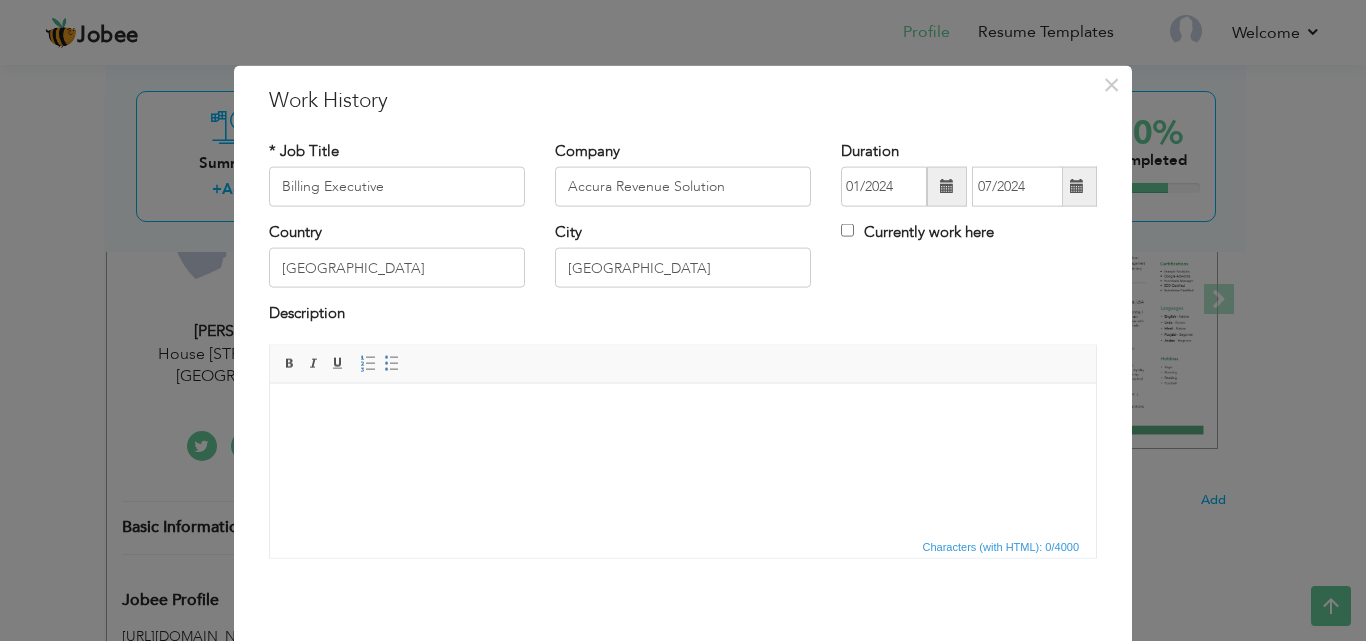 click at bounding box center (683, 413) 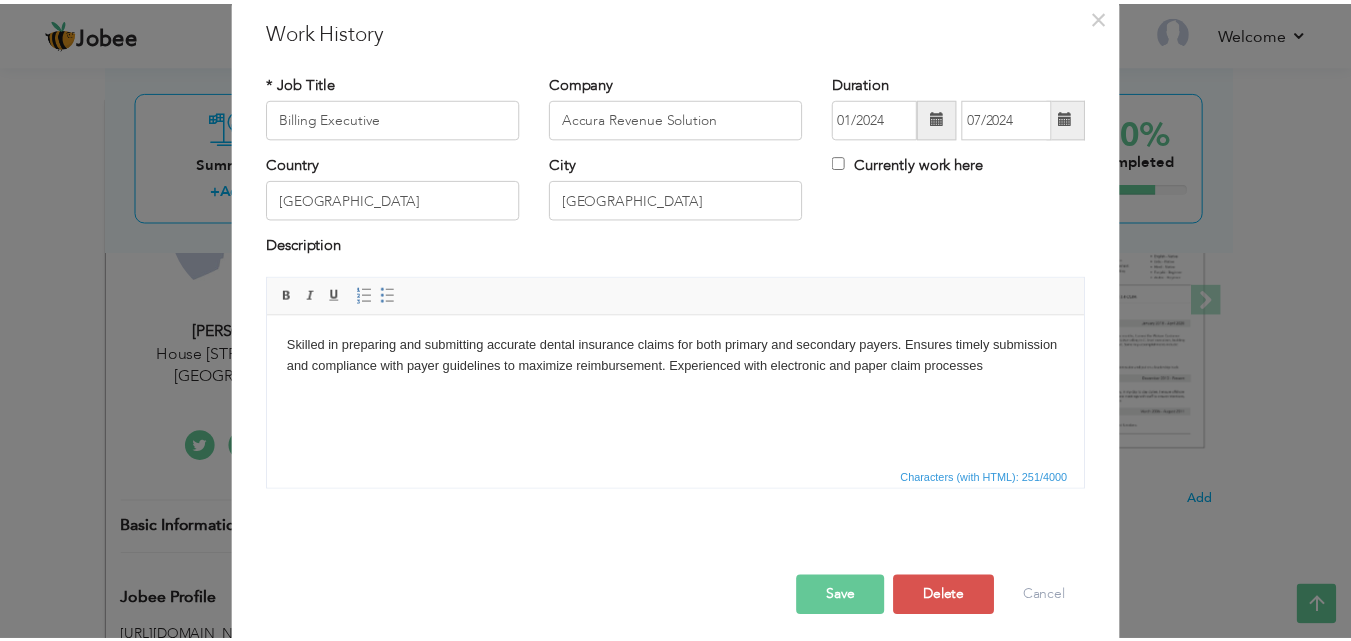 scroll, scrollTop: 79, scrollLeft: 0, axis: vertical 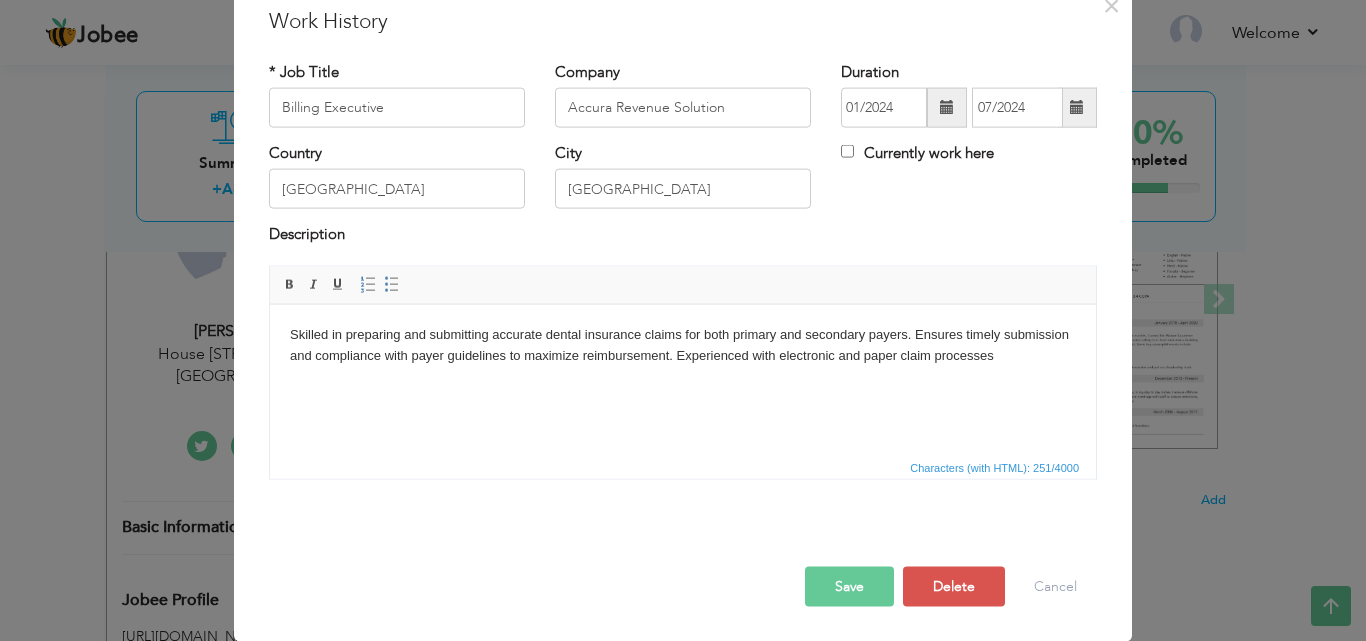 click on "Save" at bounding box center (849, 586) 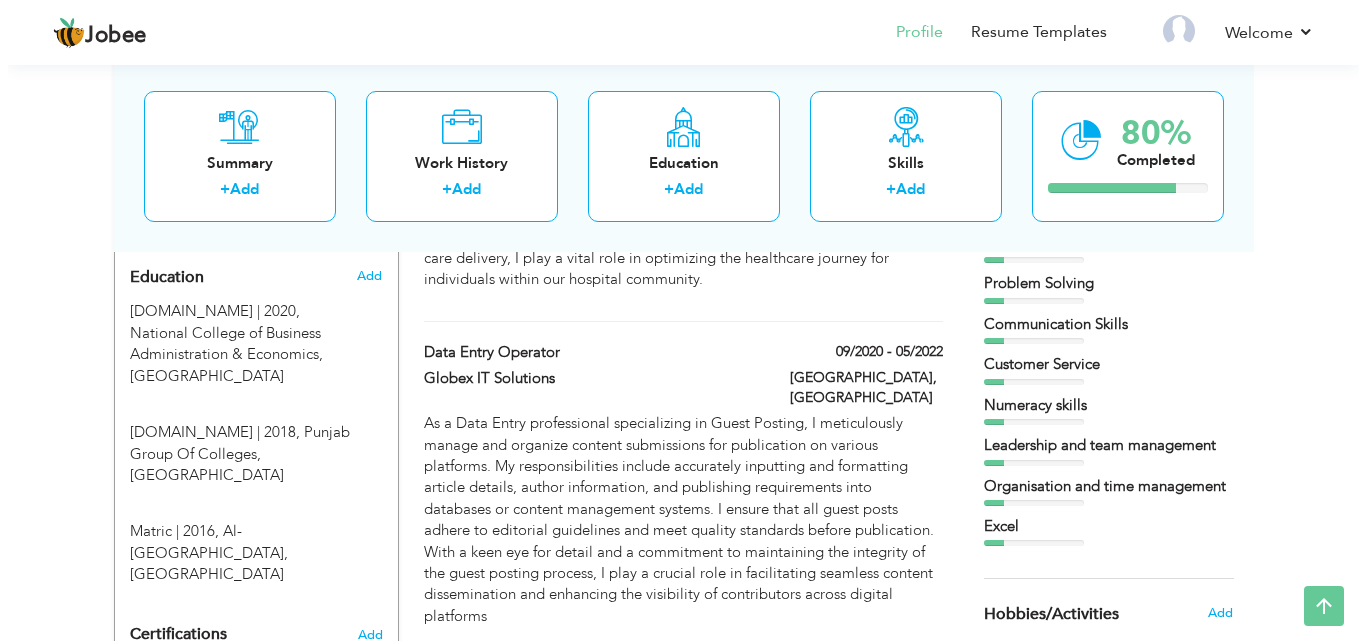 scroll, scrollTop: 824, scrollLeft: 0, axis: vertical 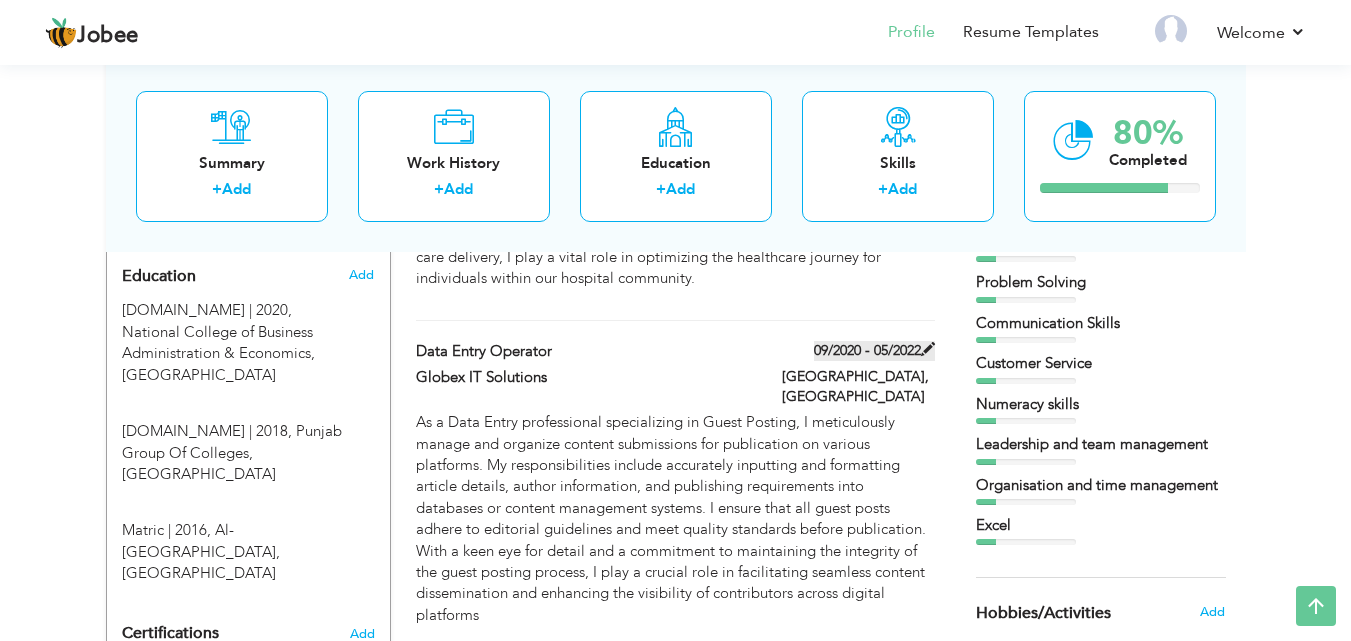 click on "09/2020 - 05/2022" at bounding box center [874, 351] 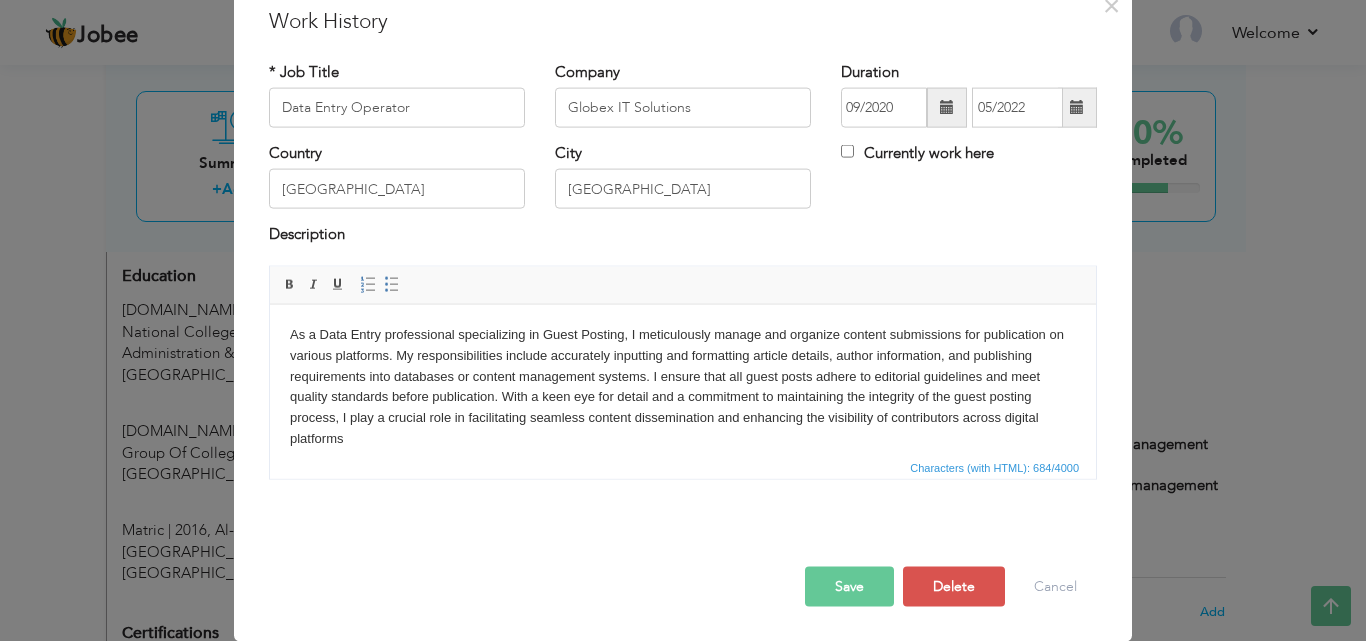 scroll, scrollTop: 0, scrollLeft: 0, axis: both 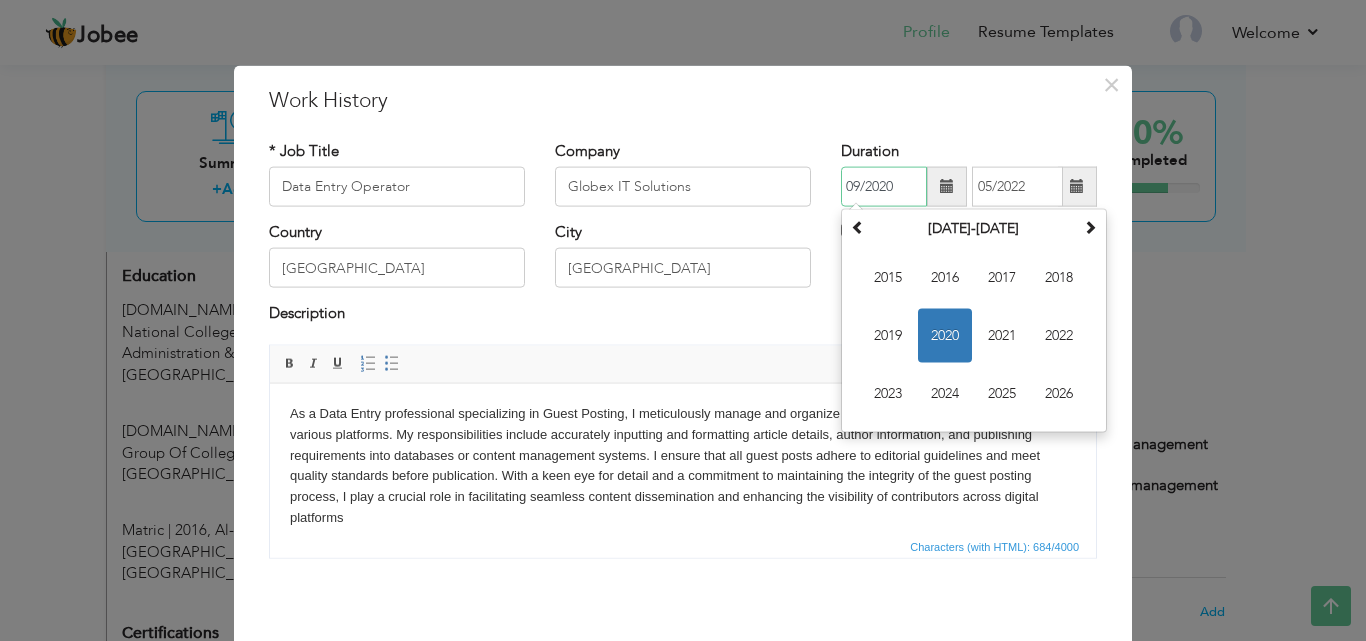 click on "09/2020" at bounding box center (884, 187) 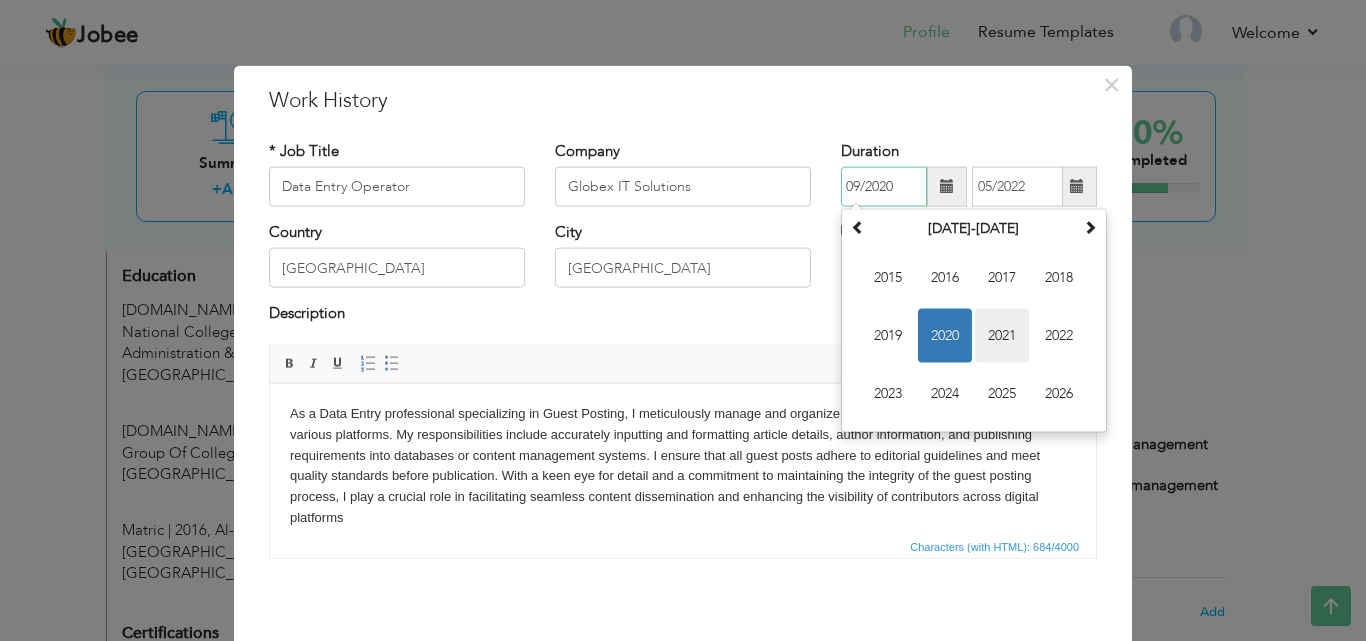 click on "2021" at bounding box center (1002, 336) 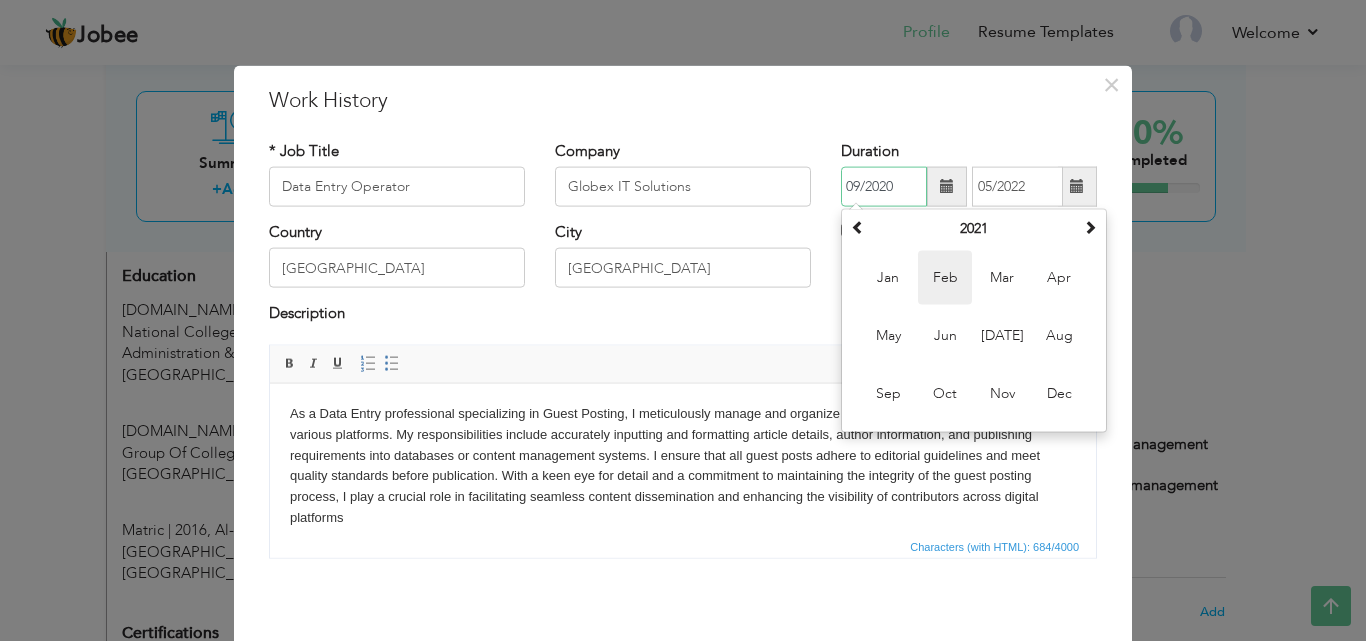 click on "Feb" at bounding box center [945, 278] 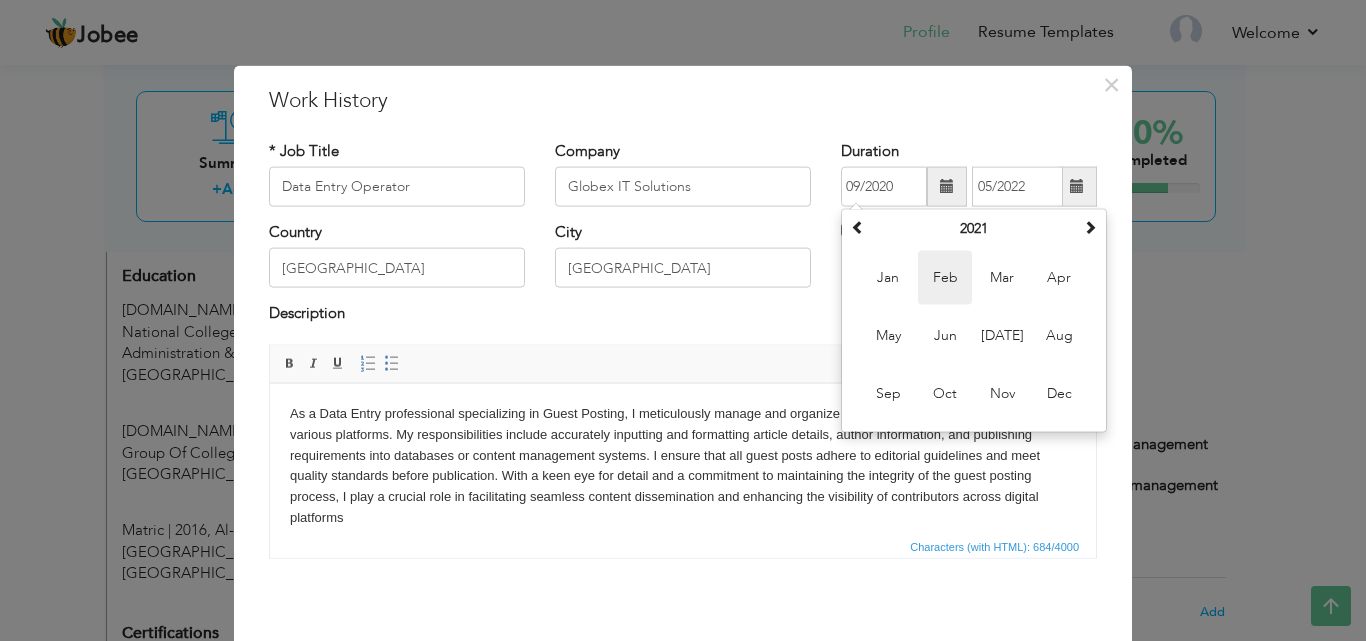 type on "02/2021" 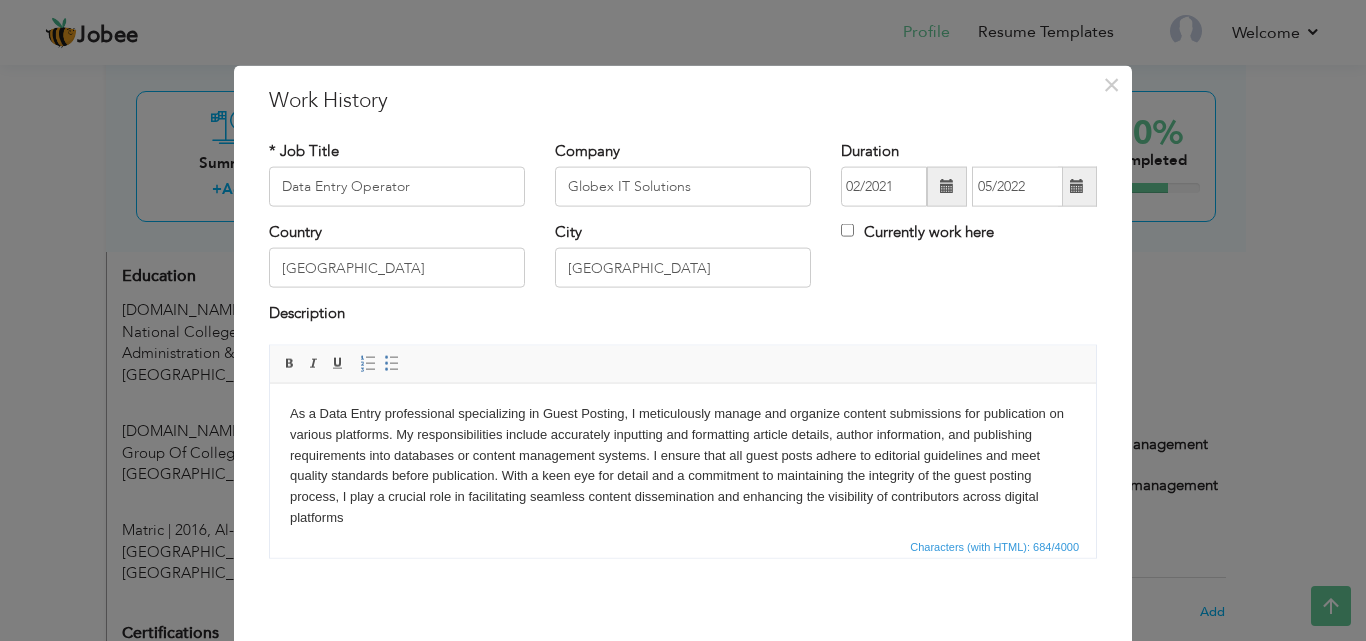 scroll, scrollTop: 79, scrollLeft: 0, axis: vertical 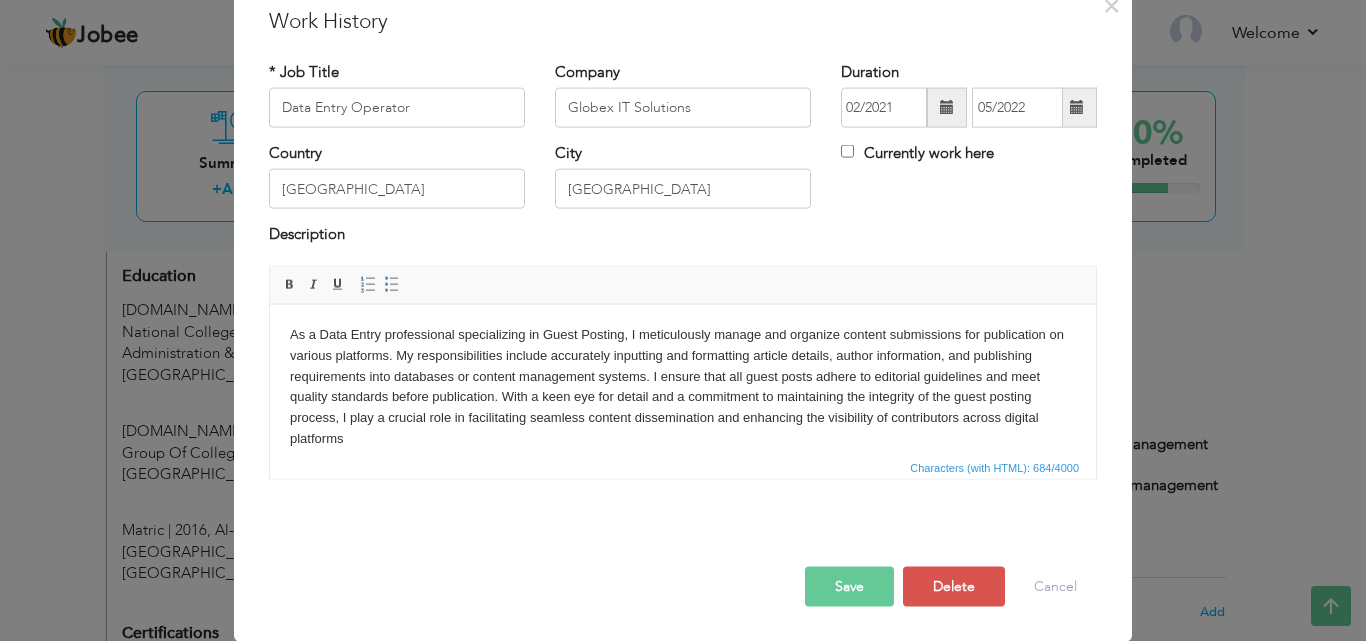 click on "Save" at bounding box center (849, 586) 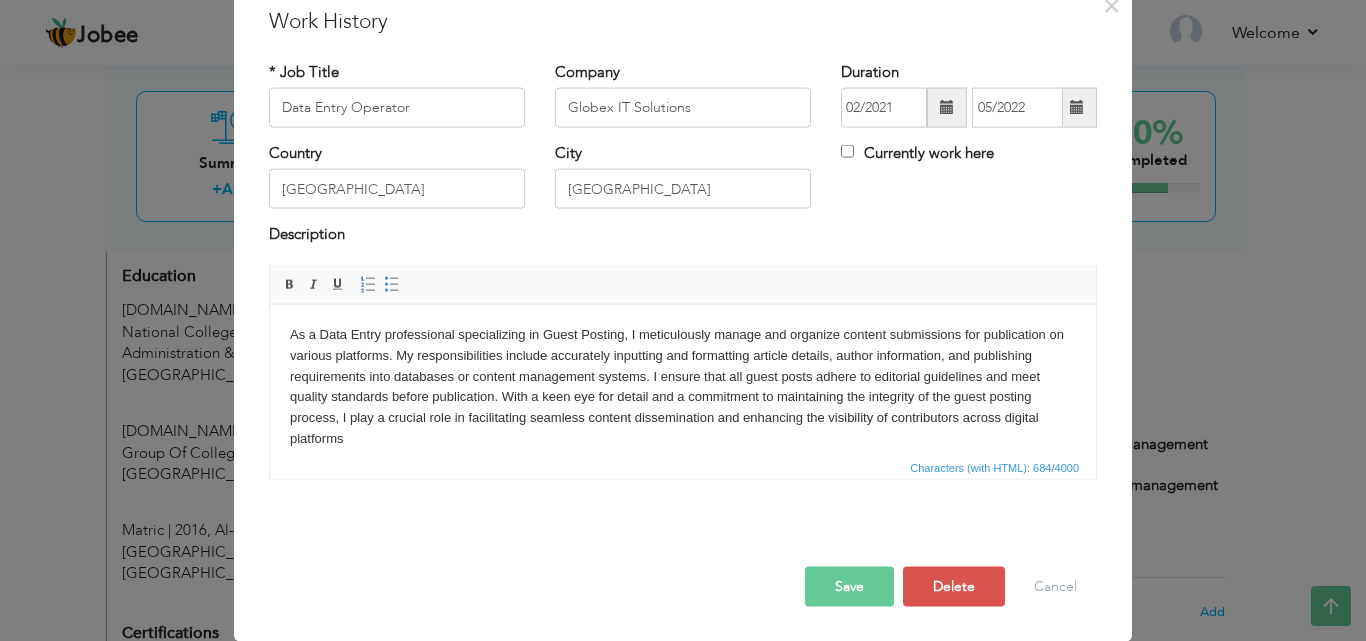 click on "Save" at bounding box center [849, 586] 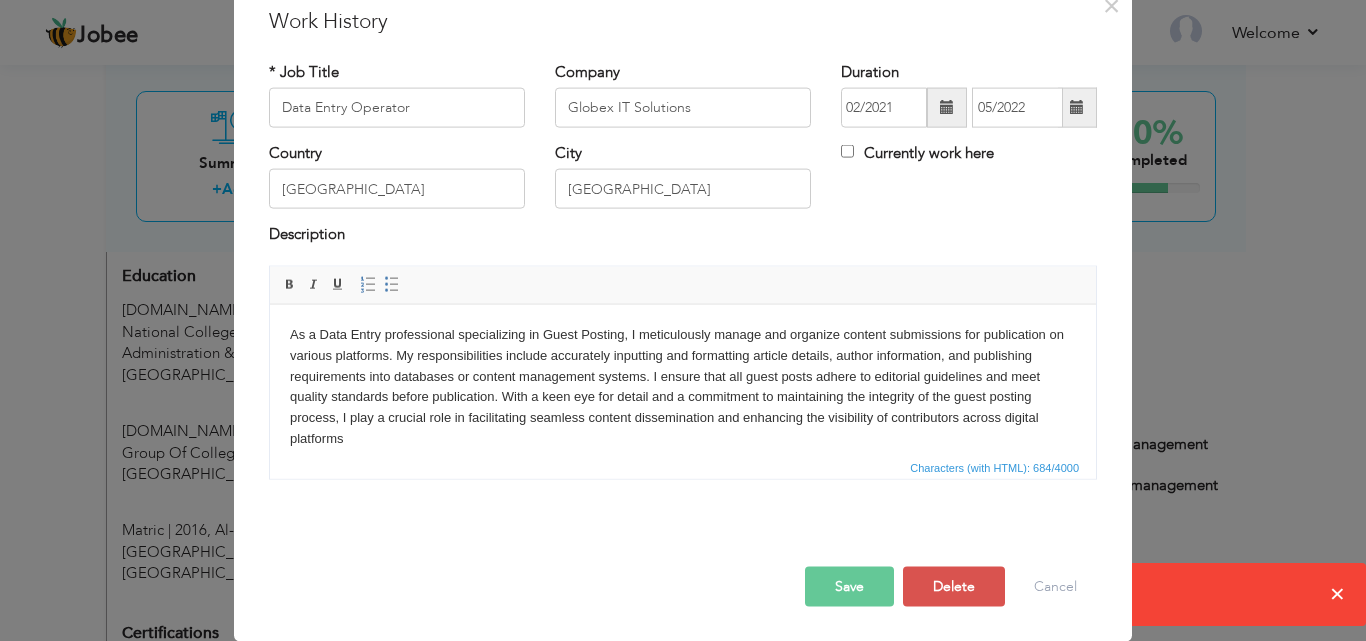 click on "×
Work History
* Job Title
Data Entry Operator
Company
Globex IT Solutions
Duration 02/2021 05/2022 Currently work here" at bounding box center (683, 320) 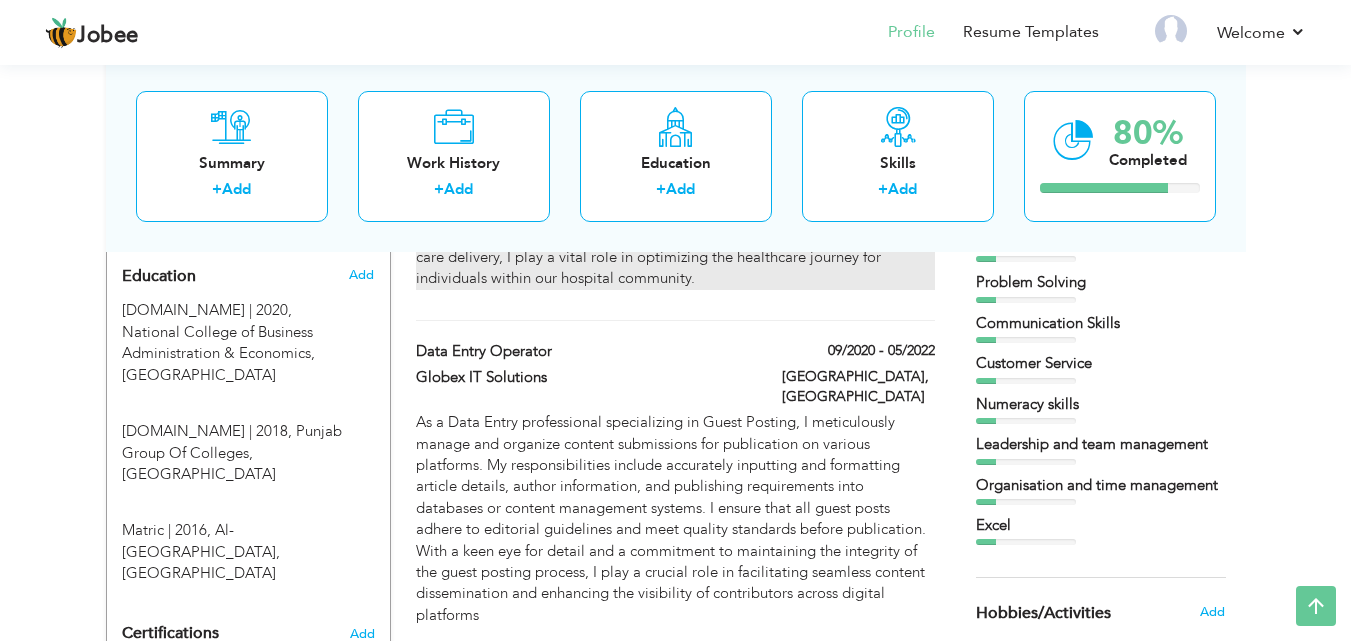 click on "As a Healthcare Facilitation Officer at [GEOGRAPHIC_DATA] (Pakistan Kidney and [GEOGRAPHIC_DATA]), I facilitate seamless patient experiences by coordinating various healthcare services and resources. I serve as a liaison between patients, medical staff, and administrative departments to ensure efficient delivery of care. Responsibilities include scheduling appointments, coordinating referrals, assisting with insurance processes, and addressing patient inquiries and concerns. With a focus on patient satisfaction and quality care delivery, I play a vital role in optimizing the healthcare journey for individuals within our hospital community." at bounding box center (675, 193) 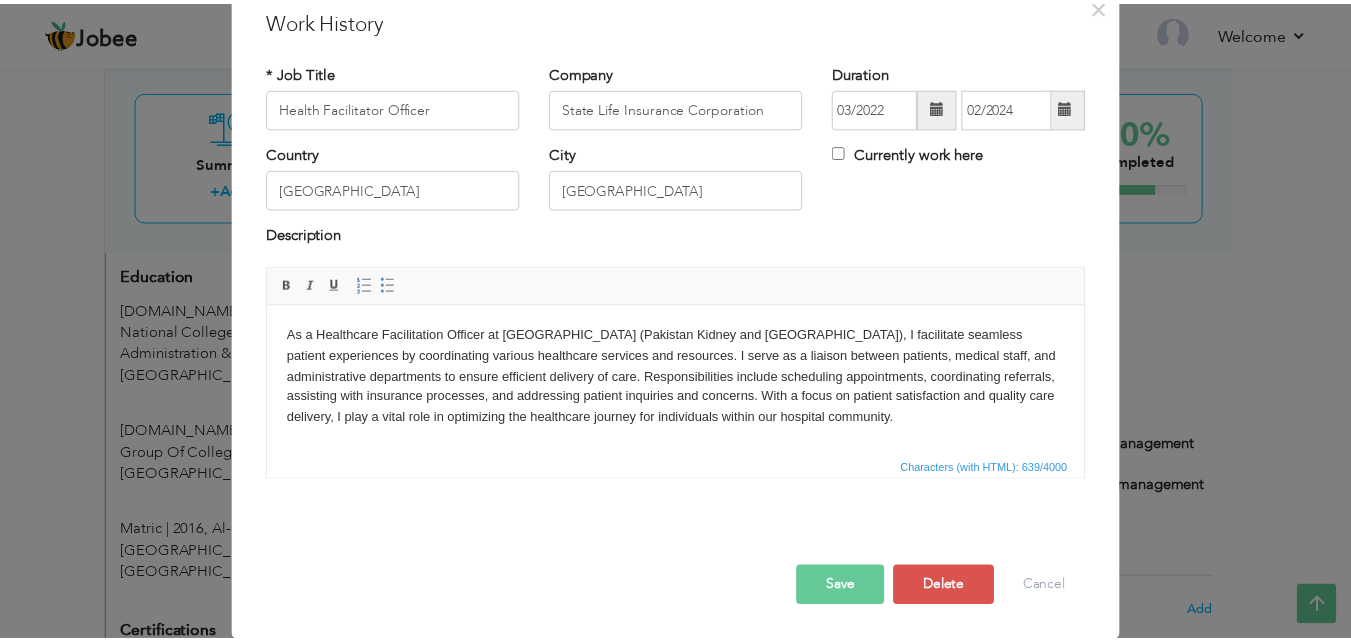 scroll, scrollTop: 0, scrollLeft: 0, axis: both 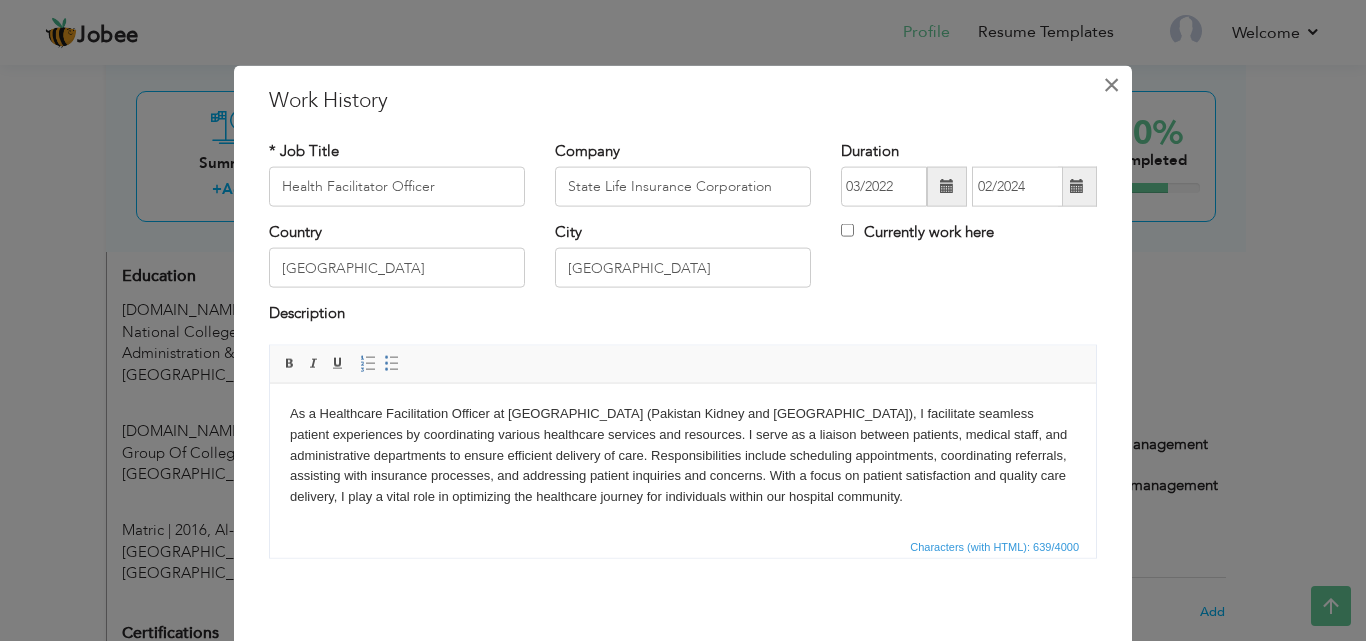 click on "×" at bounding box center [1111, 84] 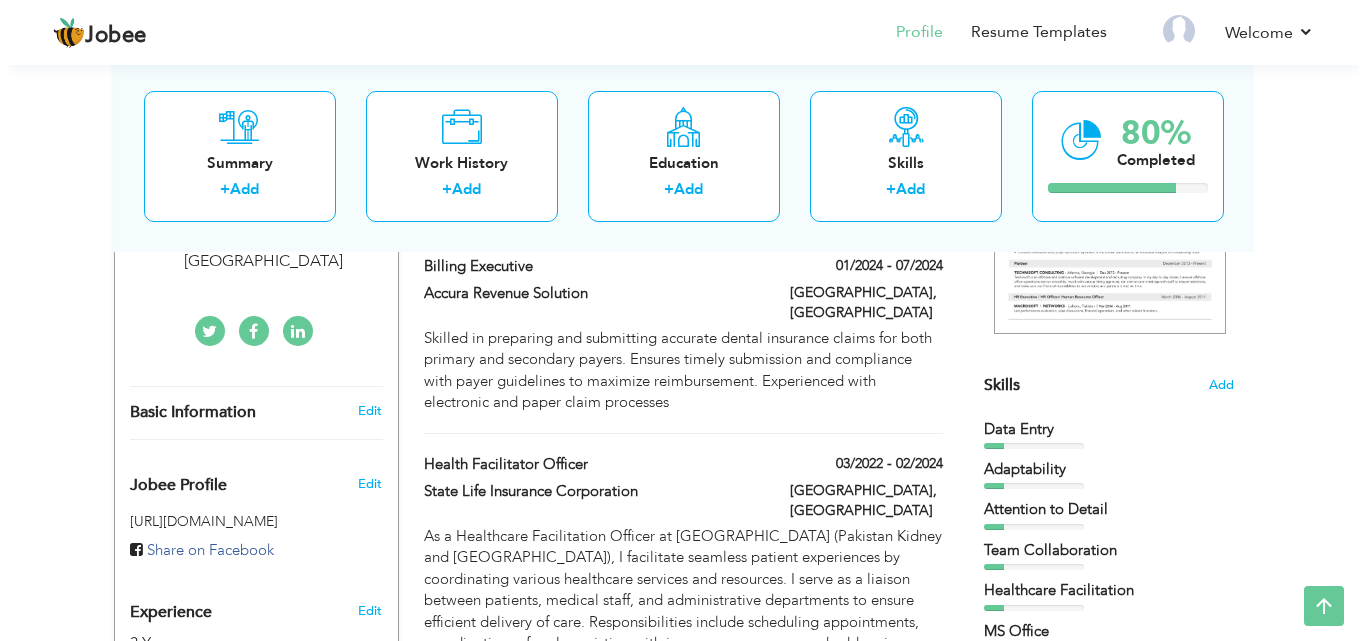 scroll, scrollTop: 523, scrollLeft: 0, axis: vertical 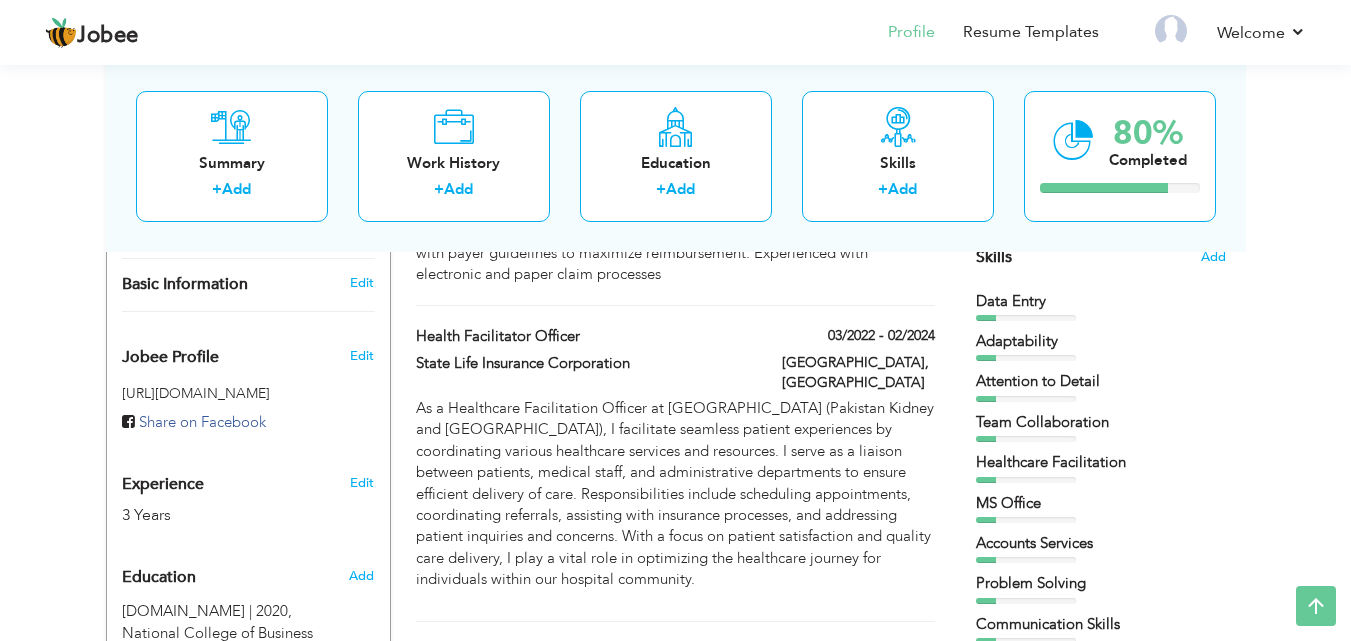 click on "Health Facilitator Officer
03/2022 - 02/2024
Health Facilitator Officer
03/2022 - 02/2024
State Life Insurance Corporation
Lahore, Pakistan" at bounding box center [675, 473] 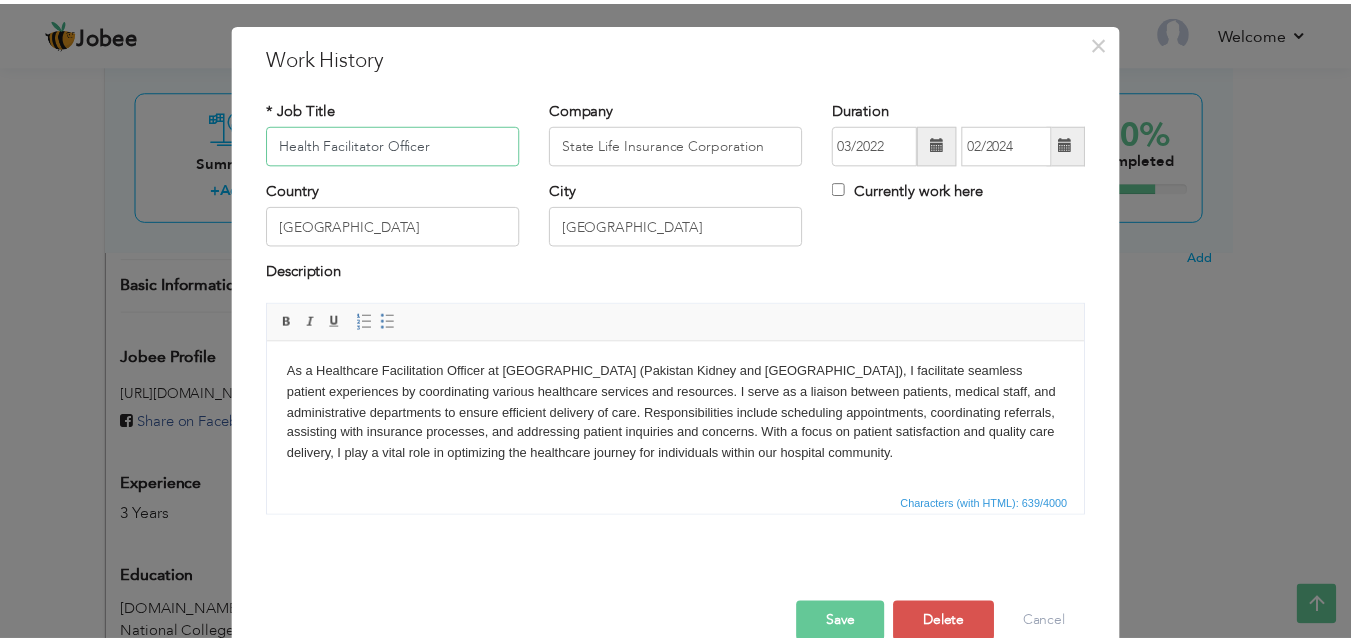 scroll, scrollTop: 70, scrollLeft: 0, axis: vertical 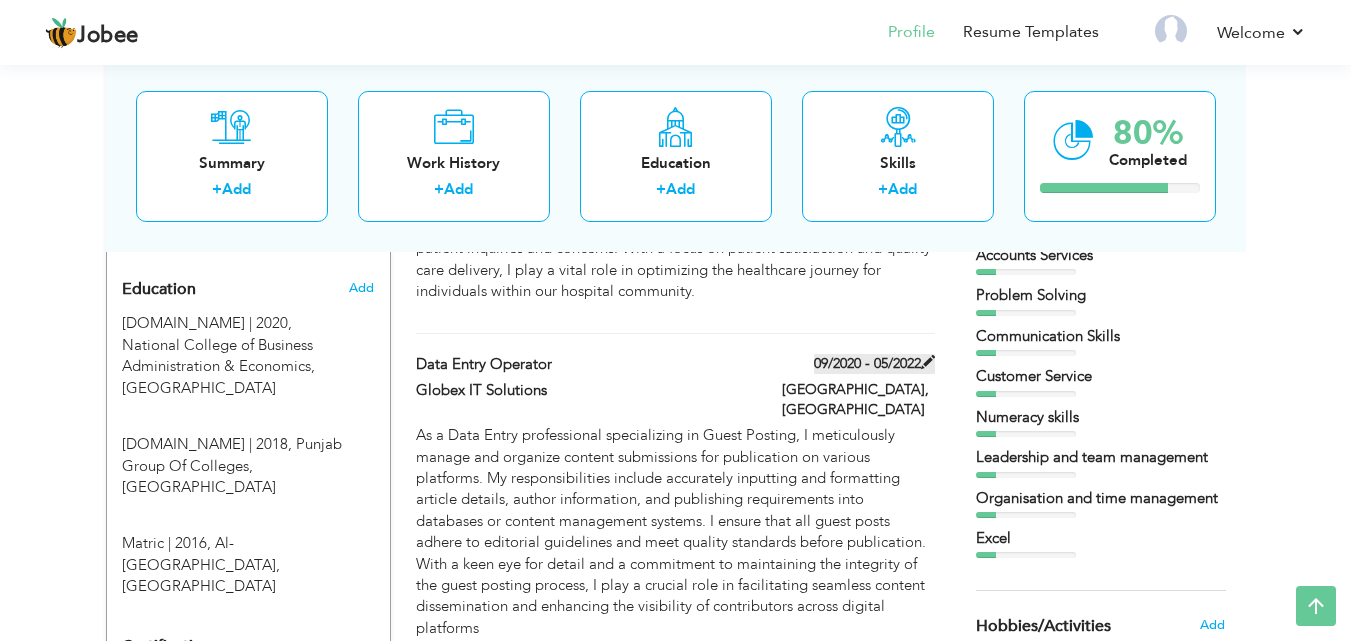click on "09/2020 - 05/2022" at bounding box center (874, 364) 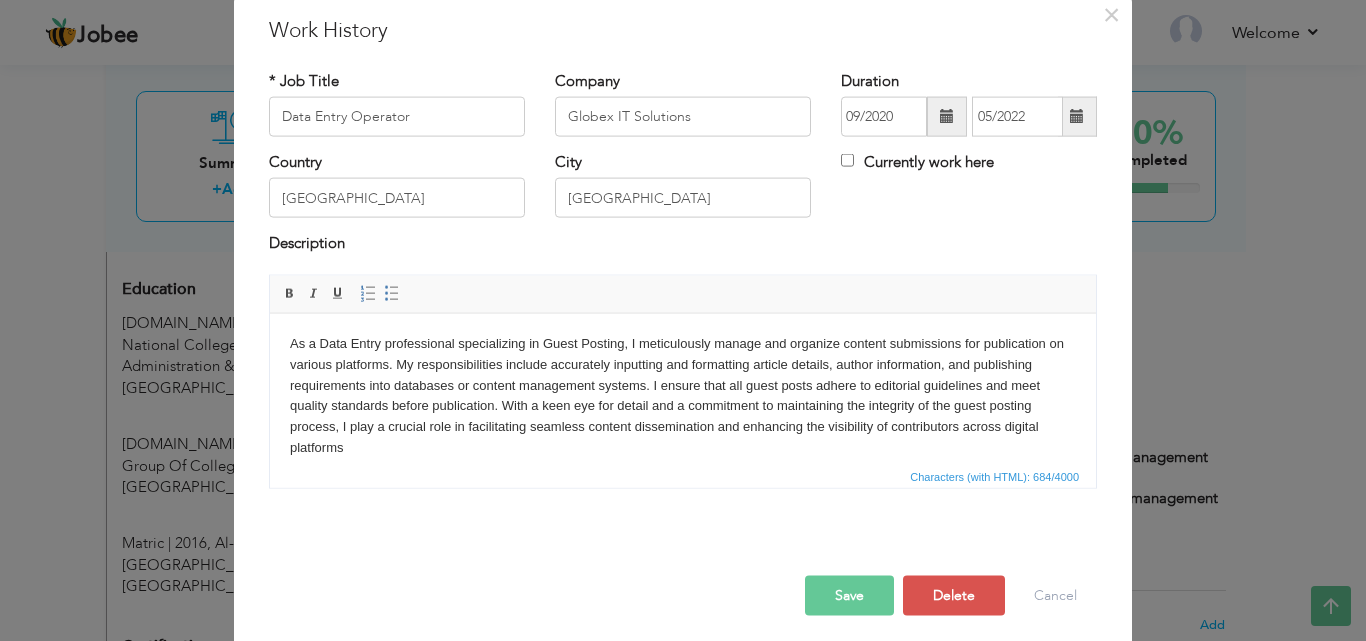 scroll, scrollTop: 0, scrollLeft: 0, axis: both 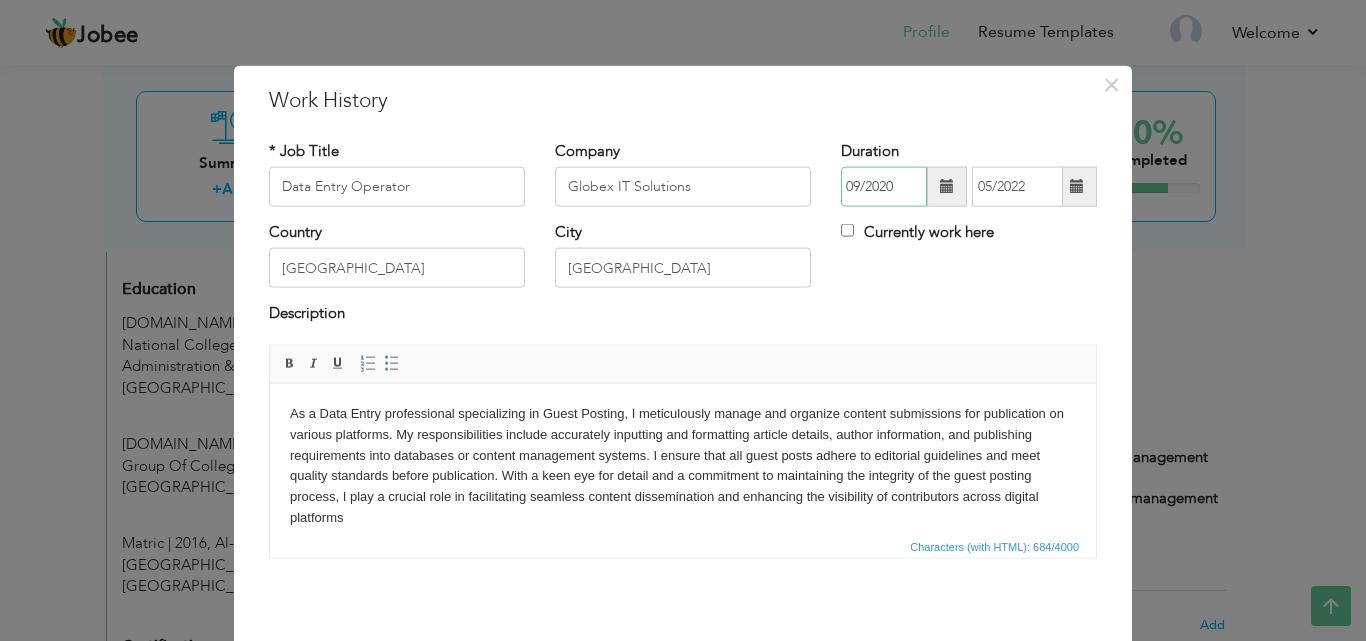 click on "09/2020" at bounding box center [884, 187] 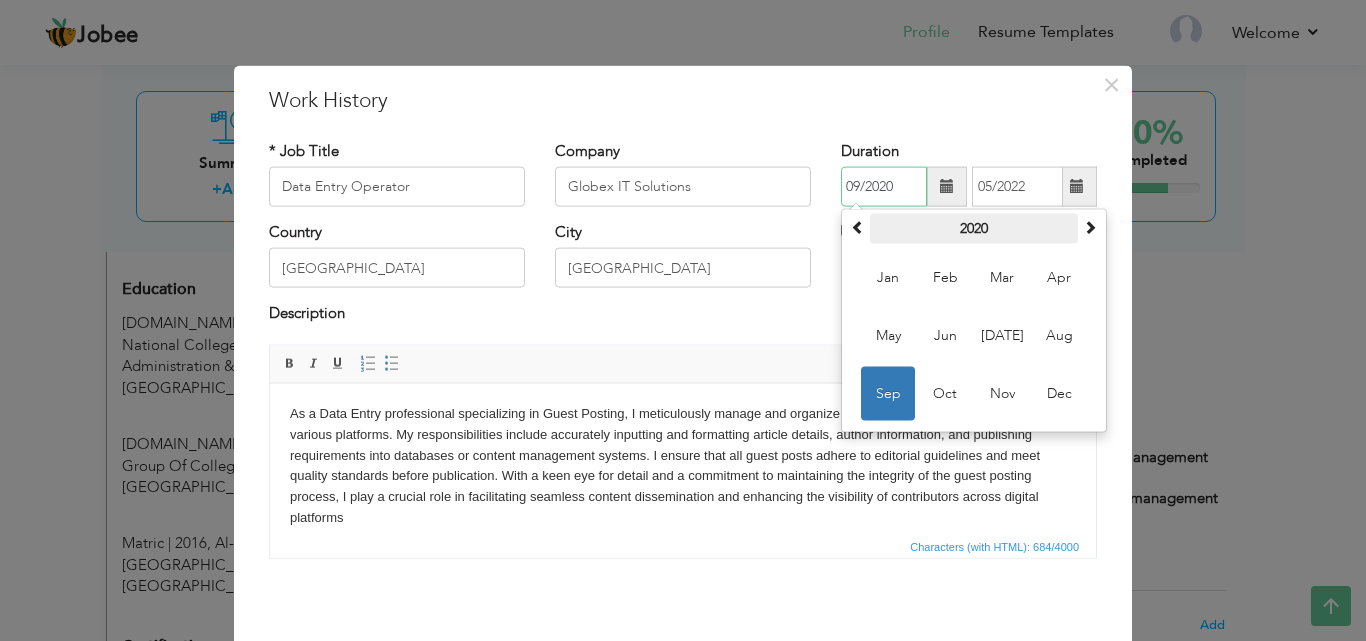 click on "2020" at bounding box center [974, 229] 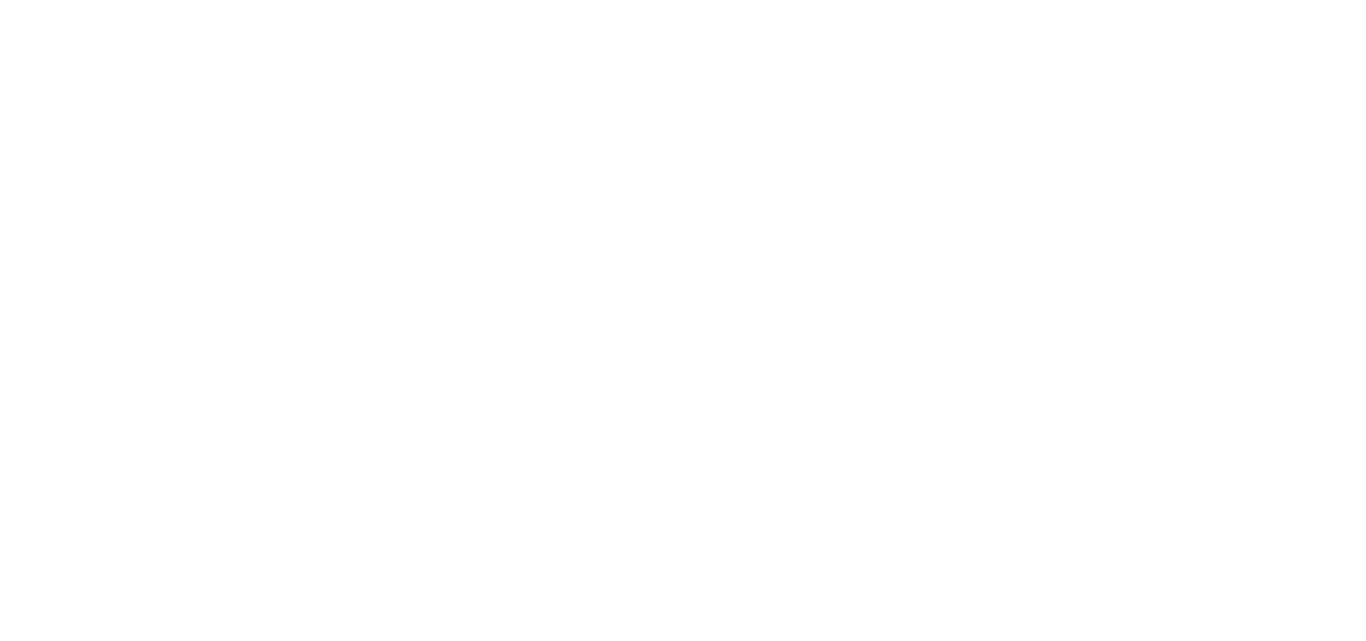 scroll, scrollTop: 0, scrollLeft: 0, axis: both 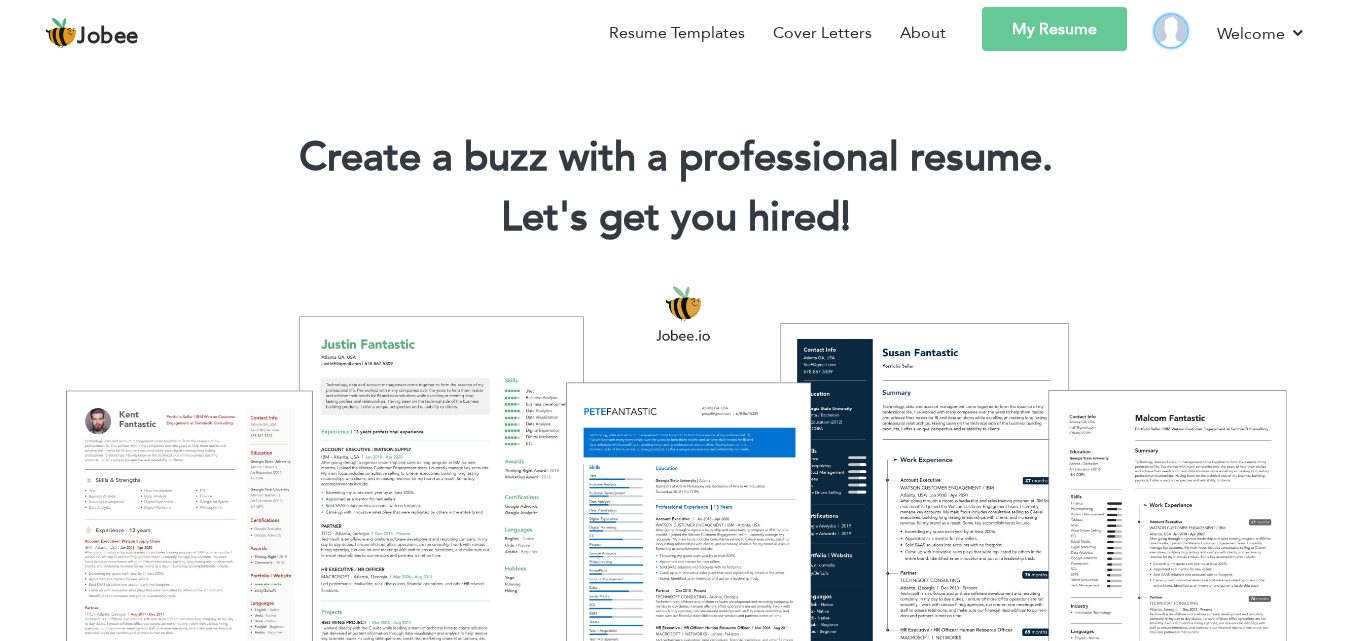 click at bounding box center [1171, 31] 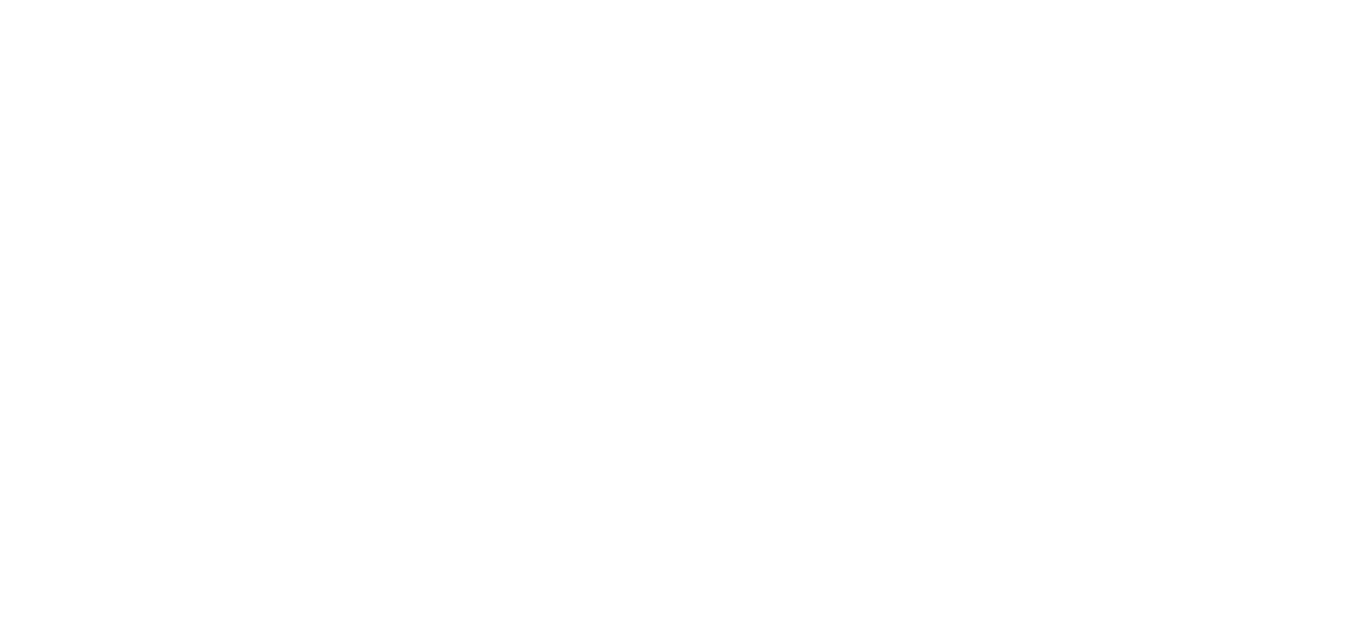 scroll, scrollTop: 0, scrollLeft: 0, axis: both 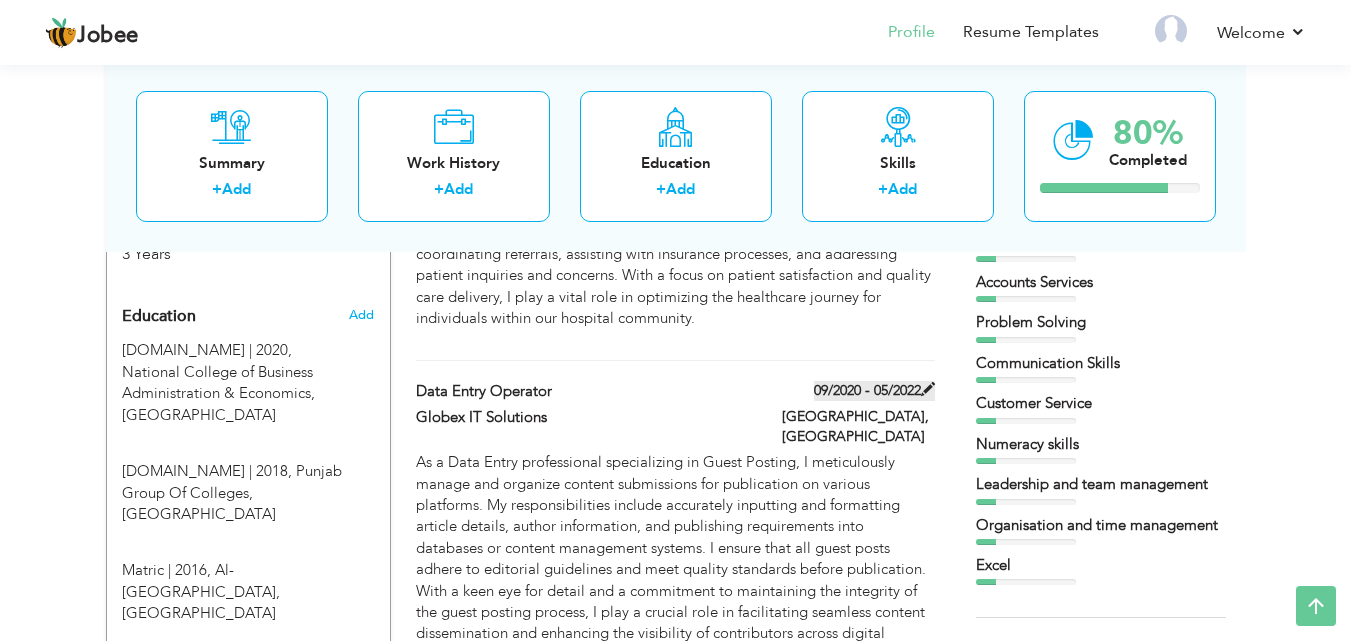 click on "09/2020 - 05/2022" at bounding box center [874, 391] 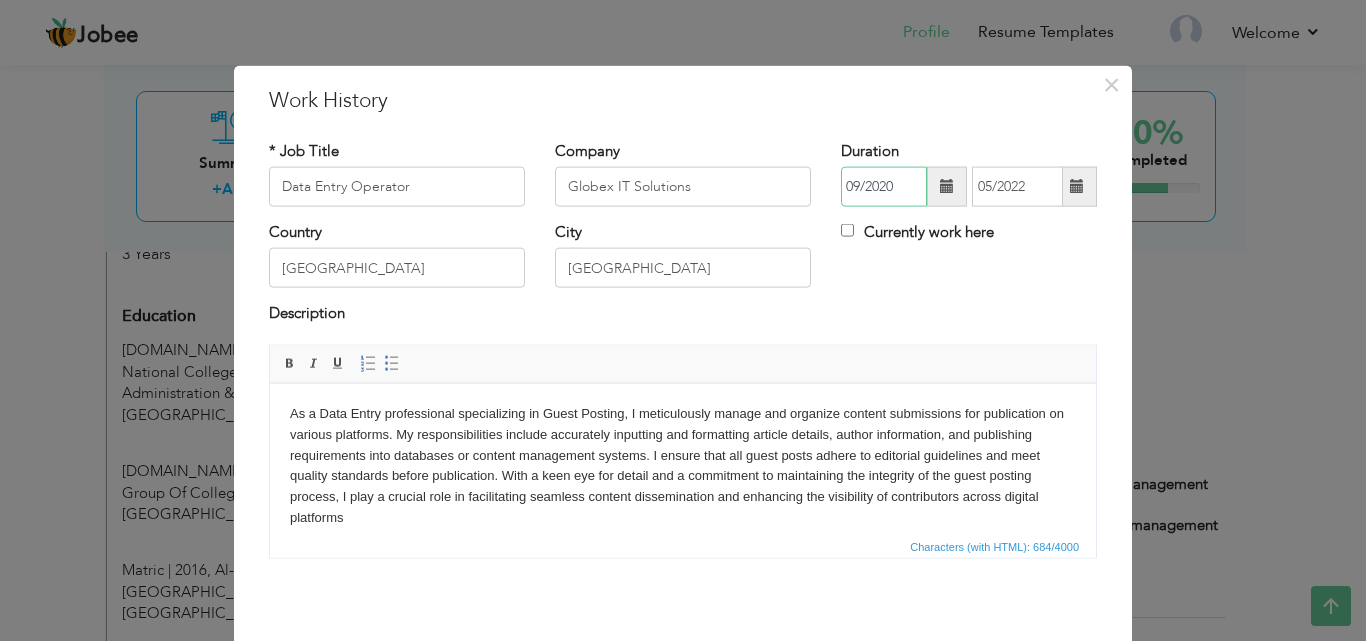 click on "09/2020" at bounding box center (884, 187) 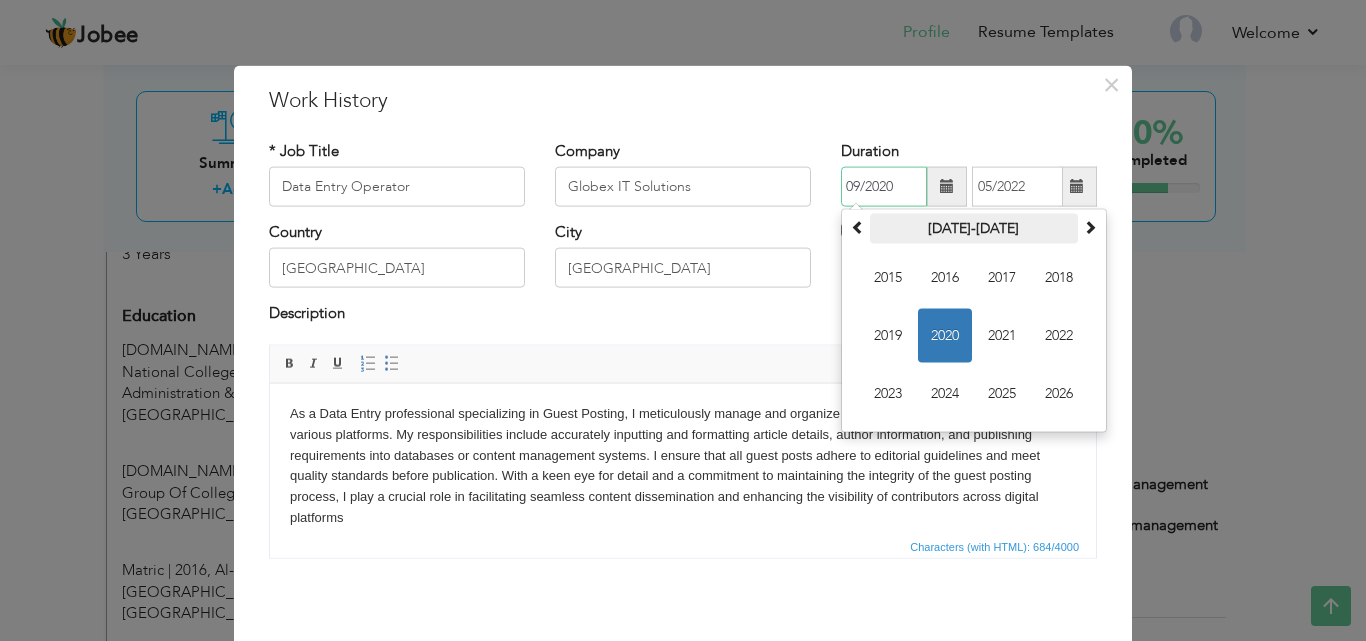 click on "2015-2026" at bounding box center [974, 229] 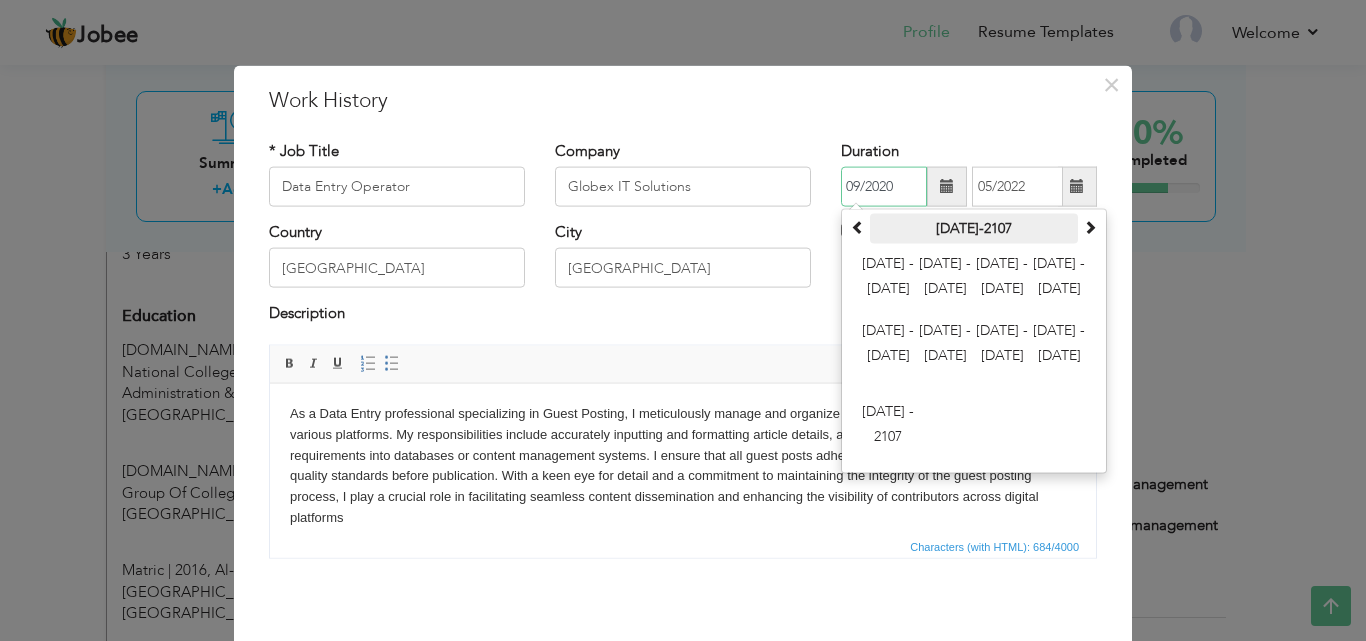 click on "2000-2107" at bounding box center [974, 229] 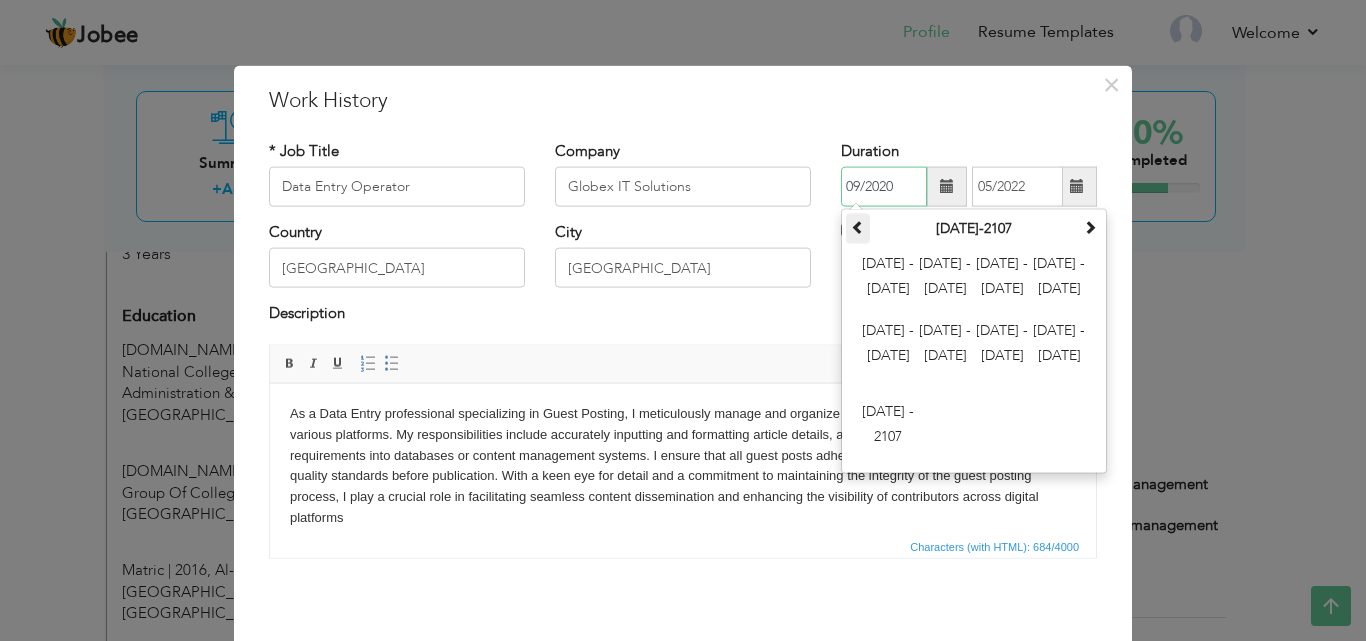 click at bounding box center (858, 227) 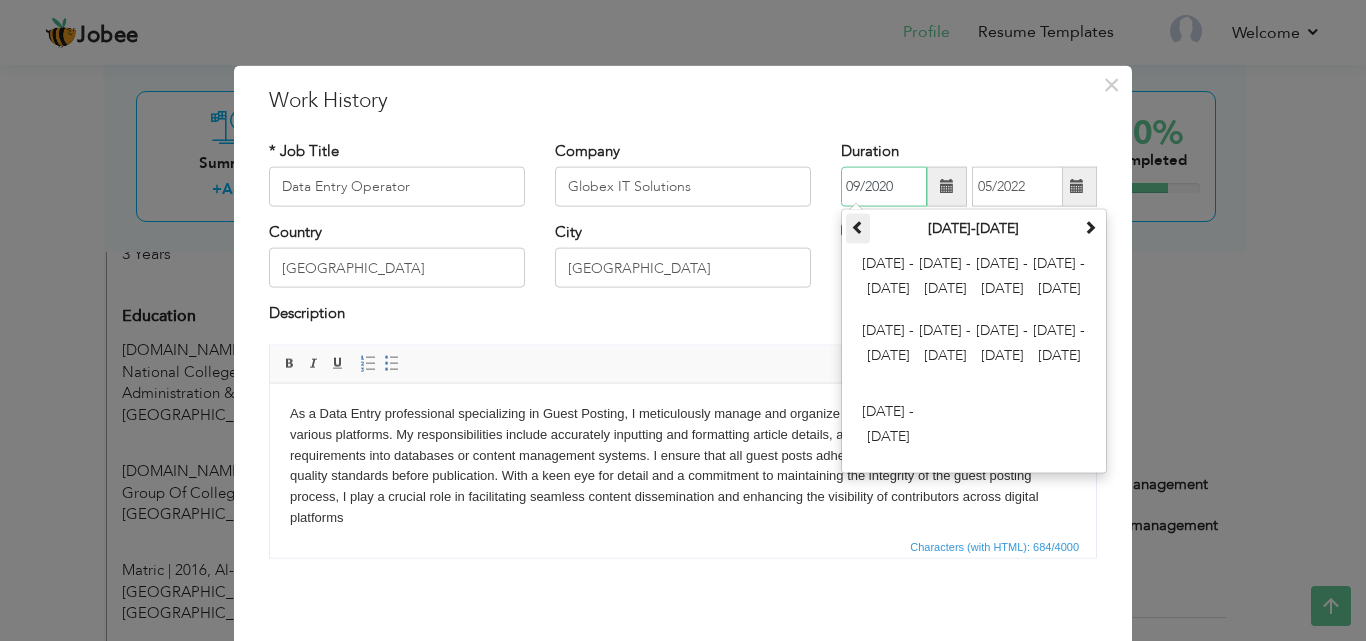 click at bounding box center (858, 227) 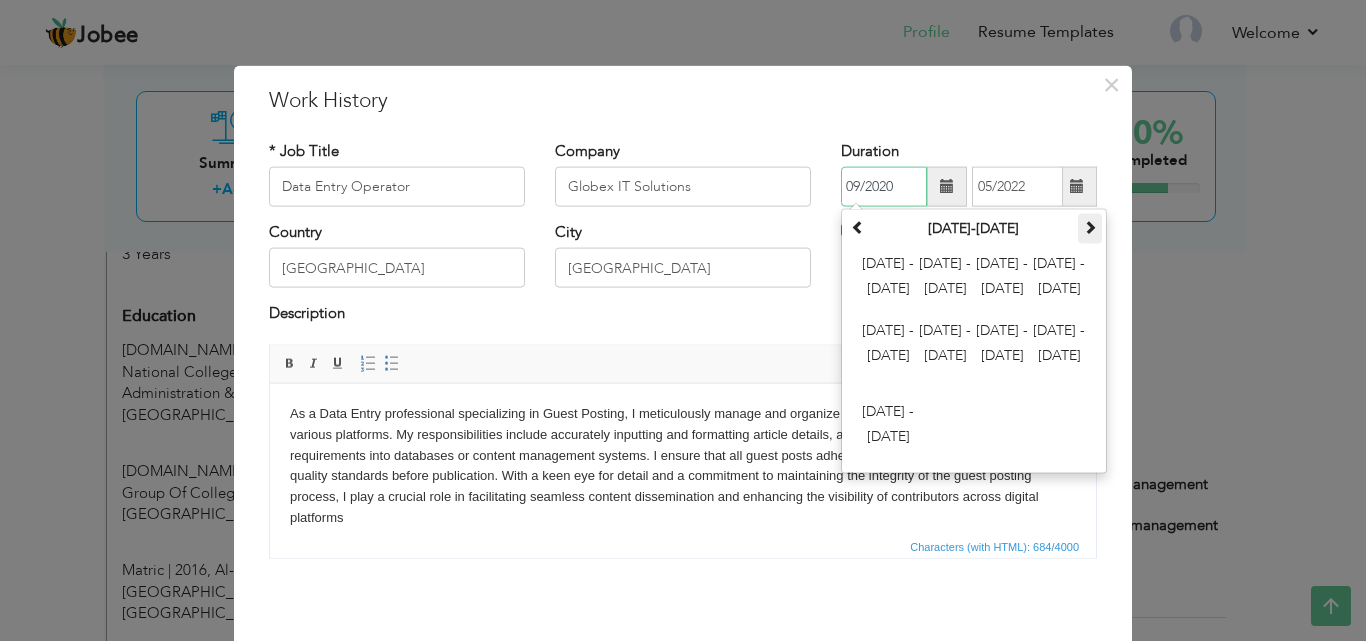 click at bounding box center [1090, 227] 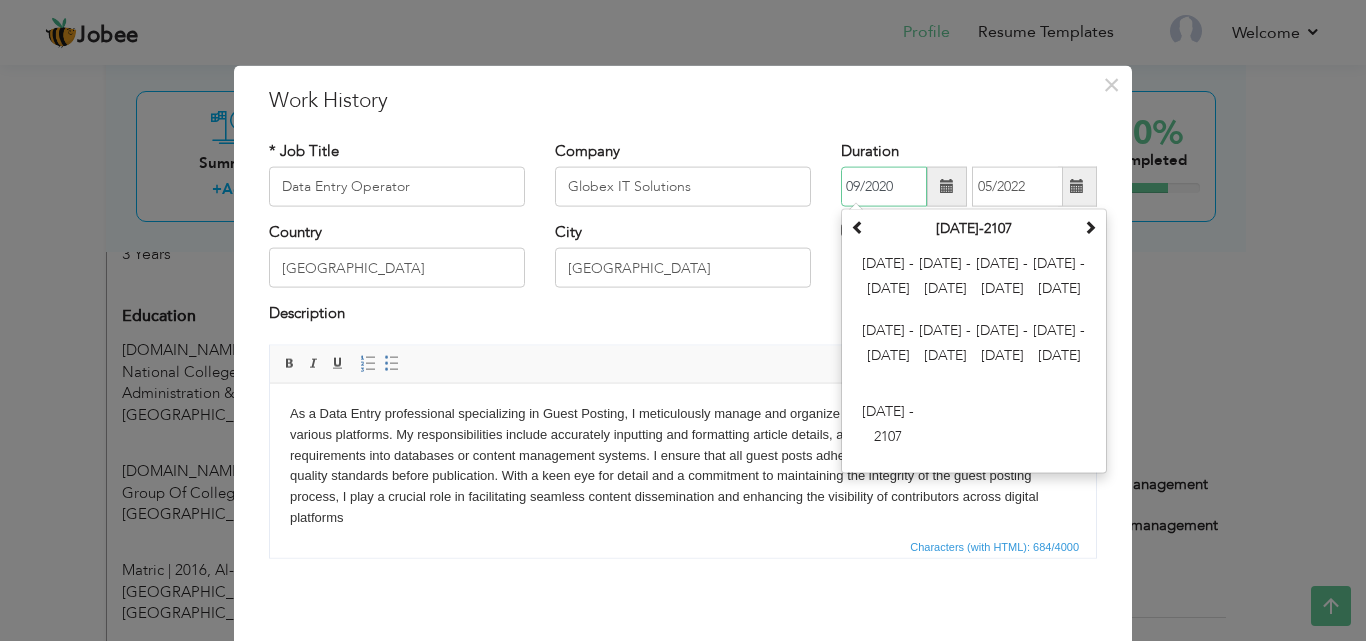 click on "09/2020" at bounding box center (884, 187) 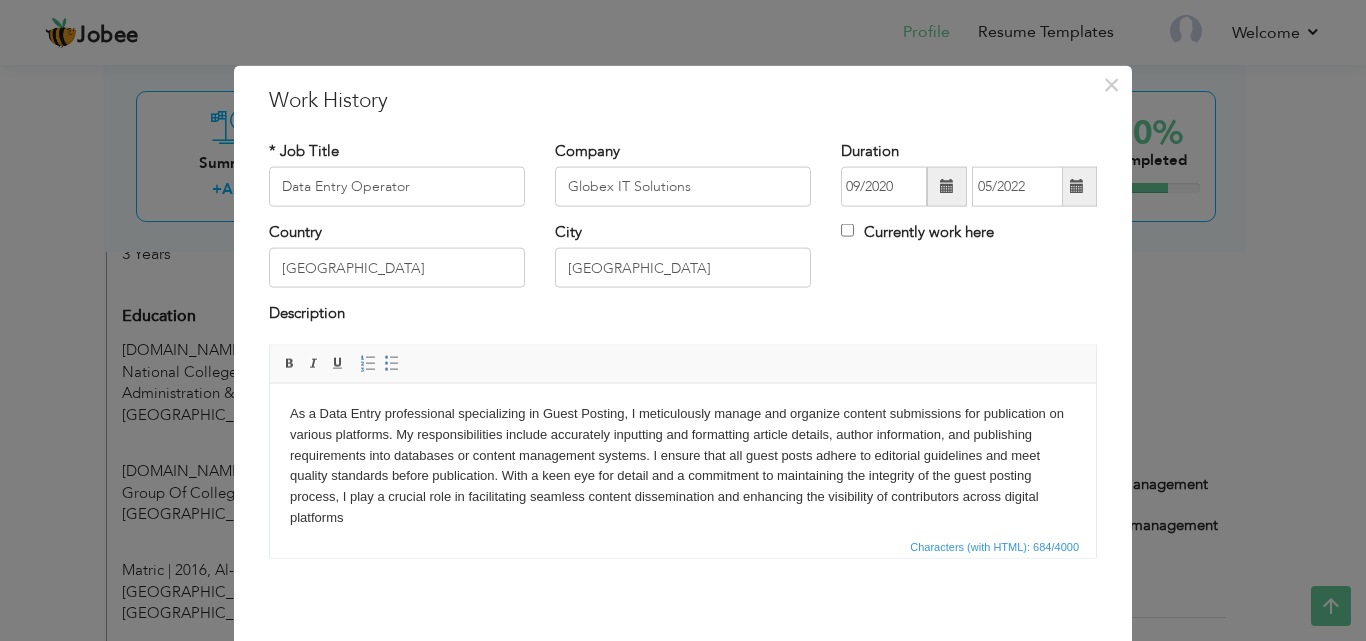 click at bounding box center (947, 186) 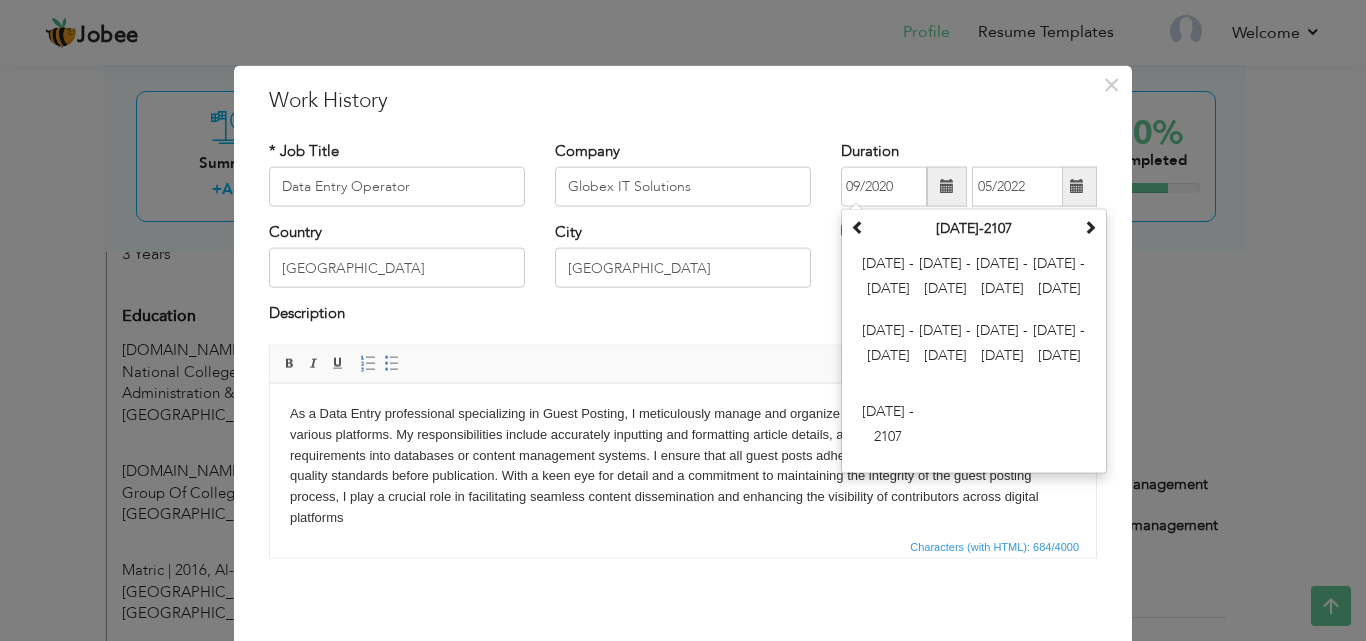 click at bounding box center [947, 186] 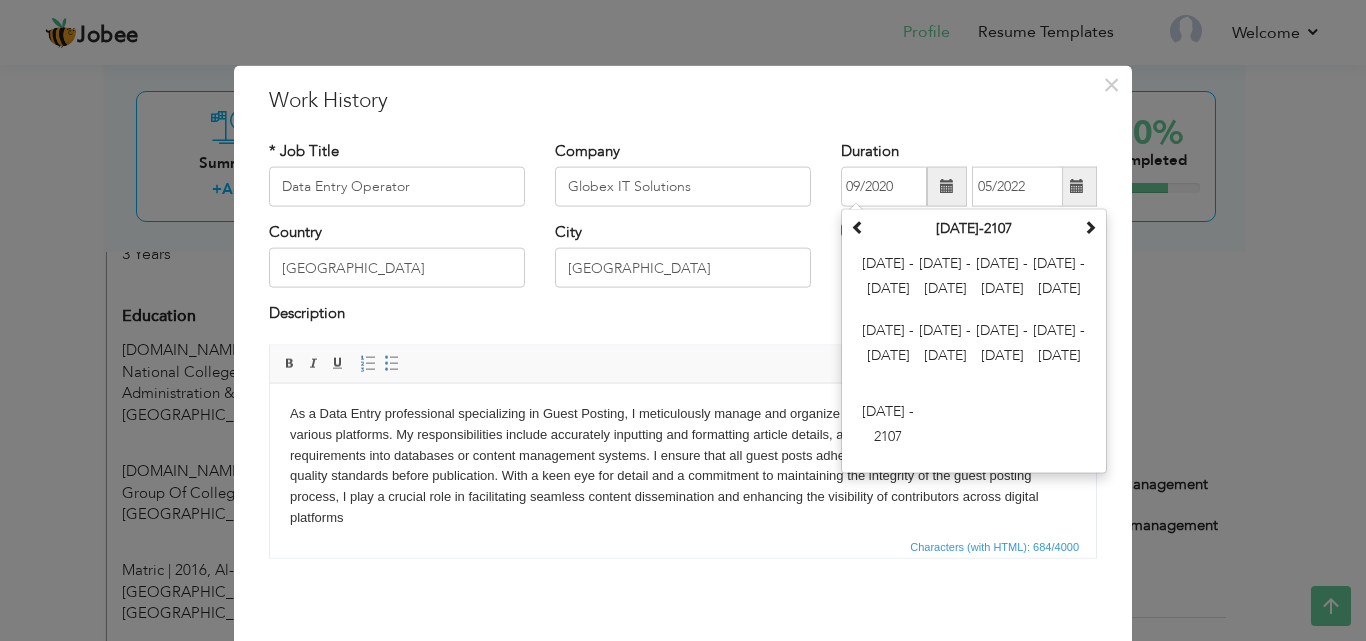click at bounding box center (947, 186) 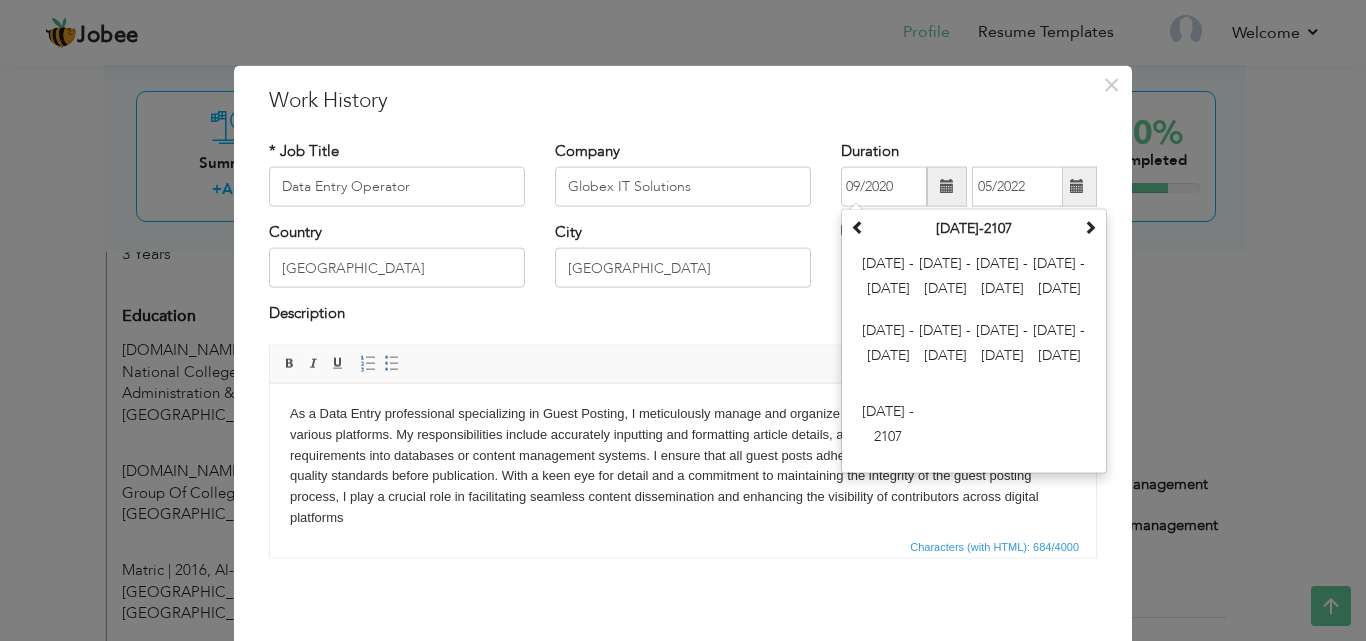 click at bounding box center [947, 186] 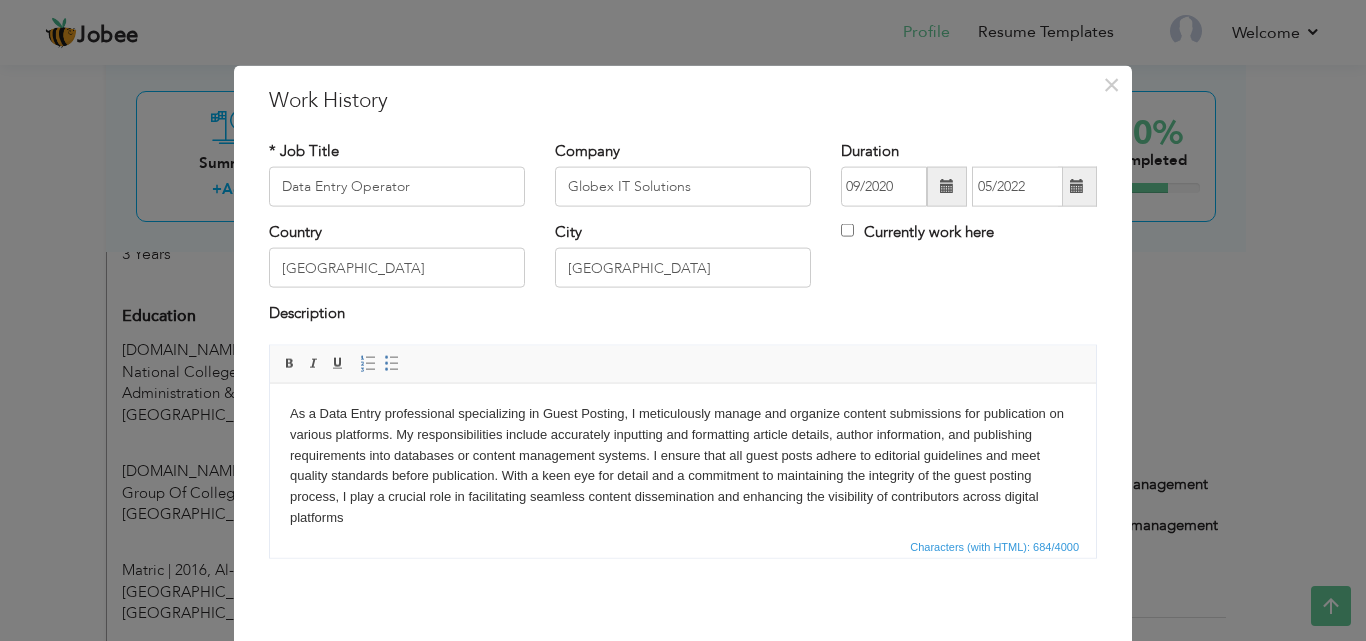 click at bounding box center (947, 186) 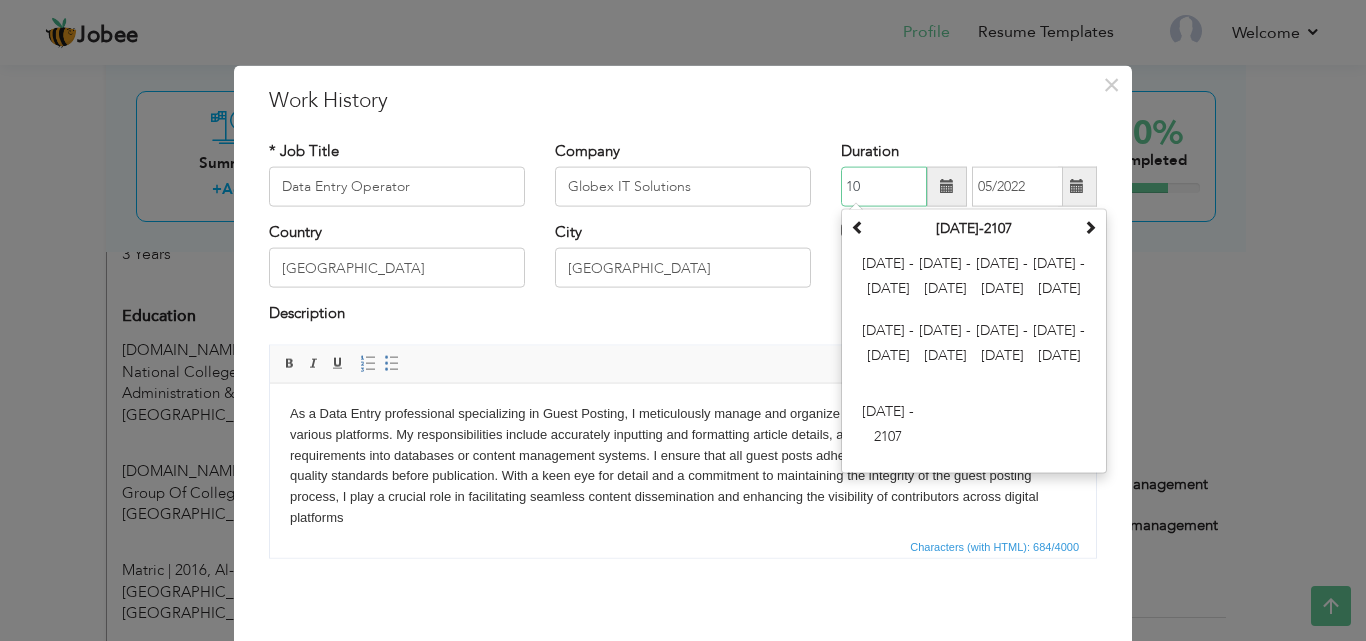 type on "1" 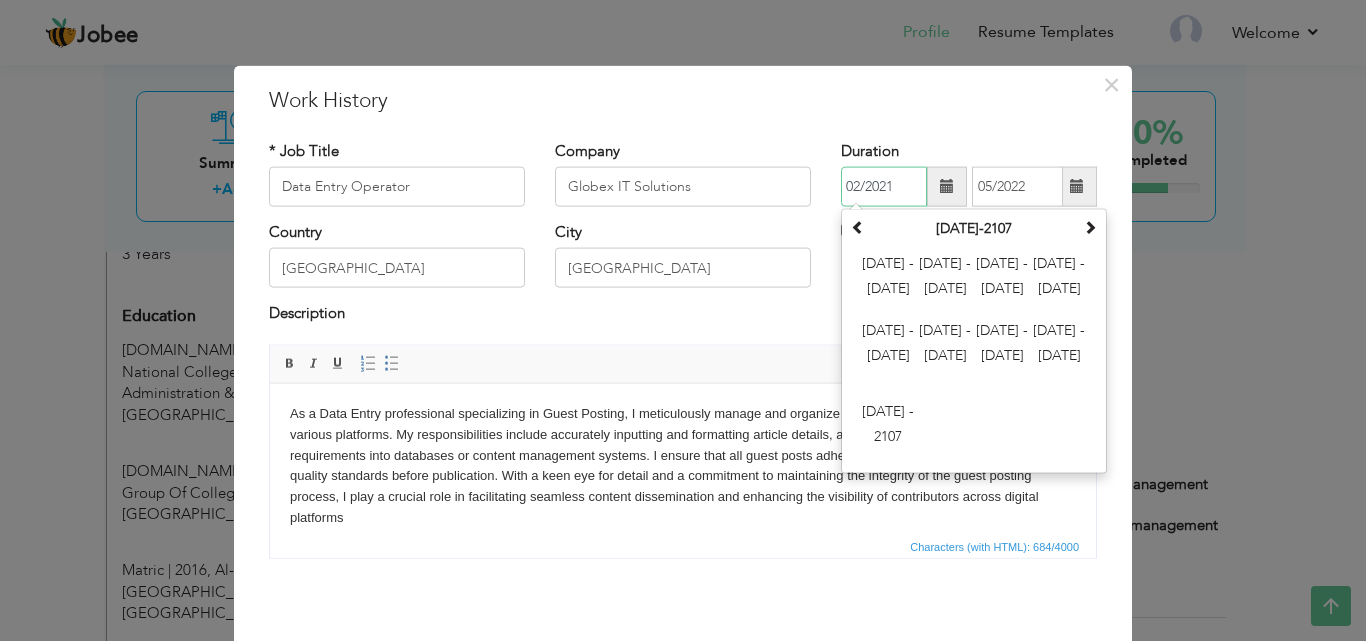 type on "02/2021" 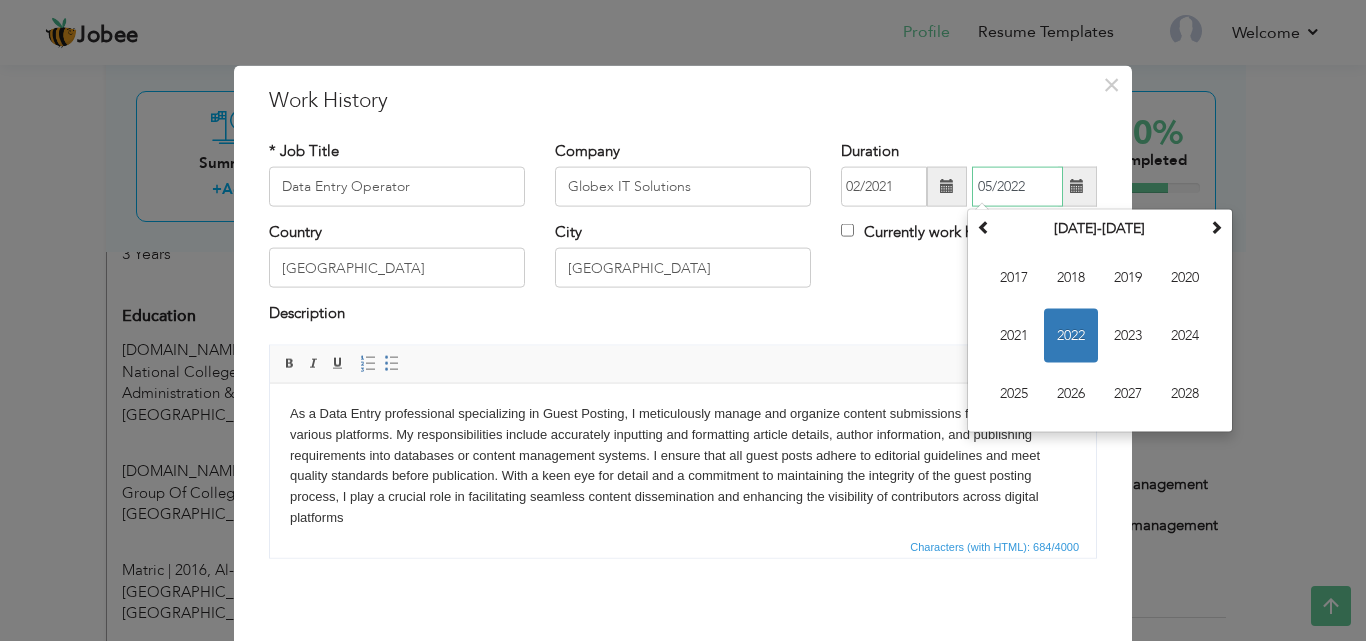 click on "05/2022" at bounding box center [1017, 187] 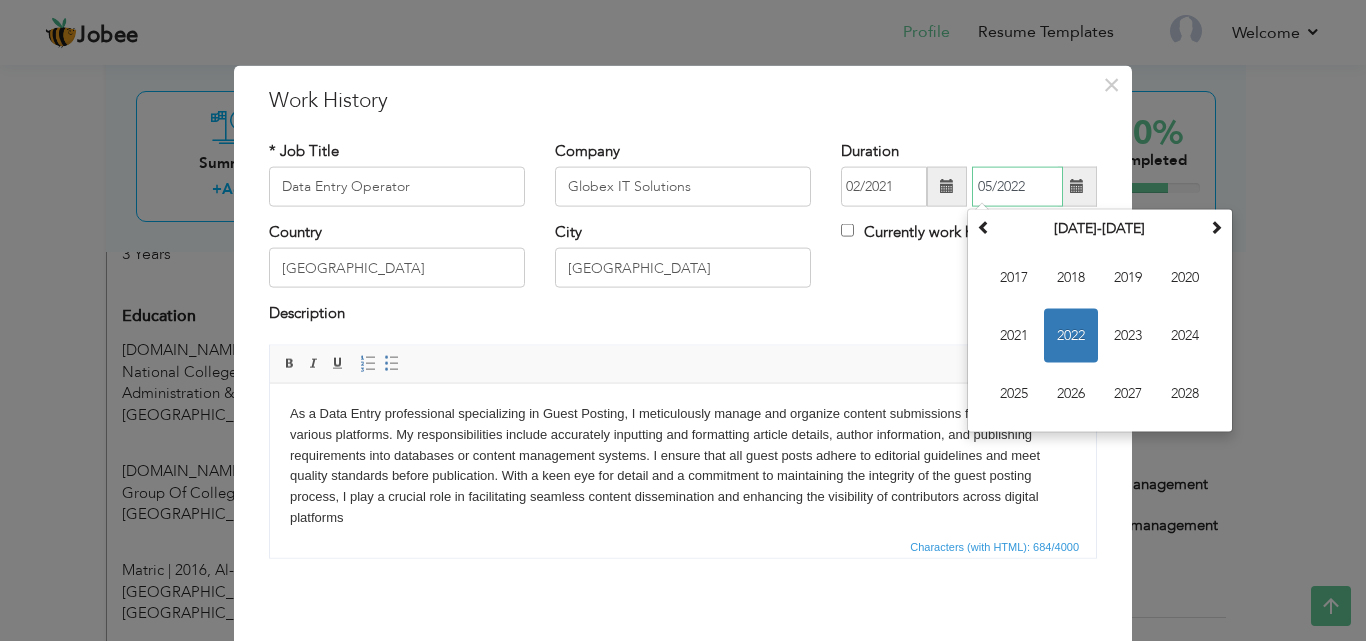 click on "2022" at bounding box center [1071, 336] 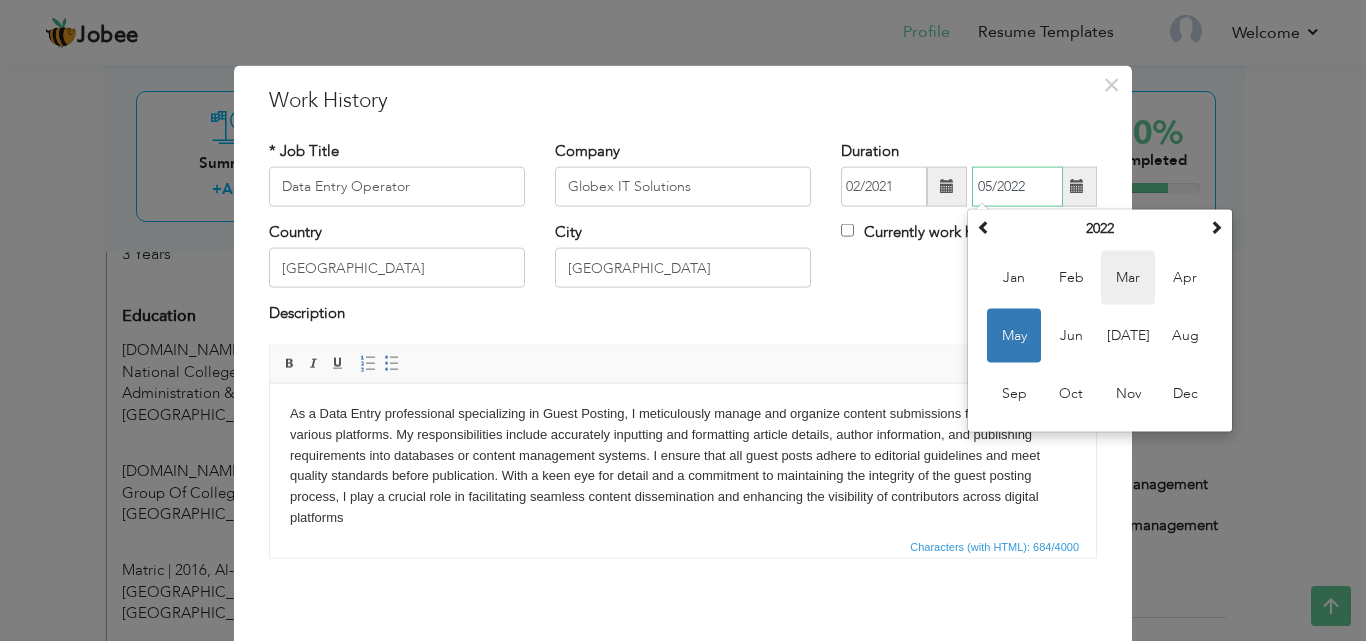 click on "Mar" at bounding box center (1128, 278) 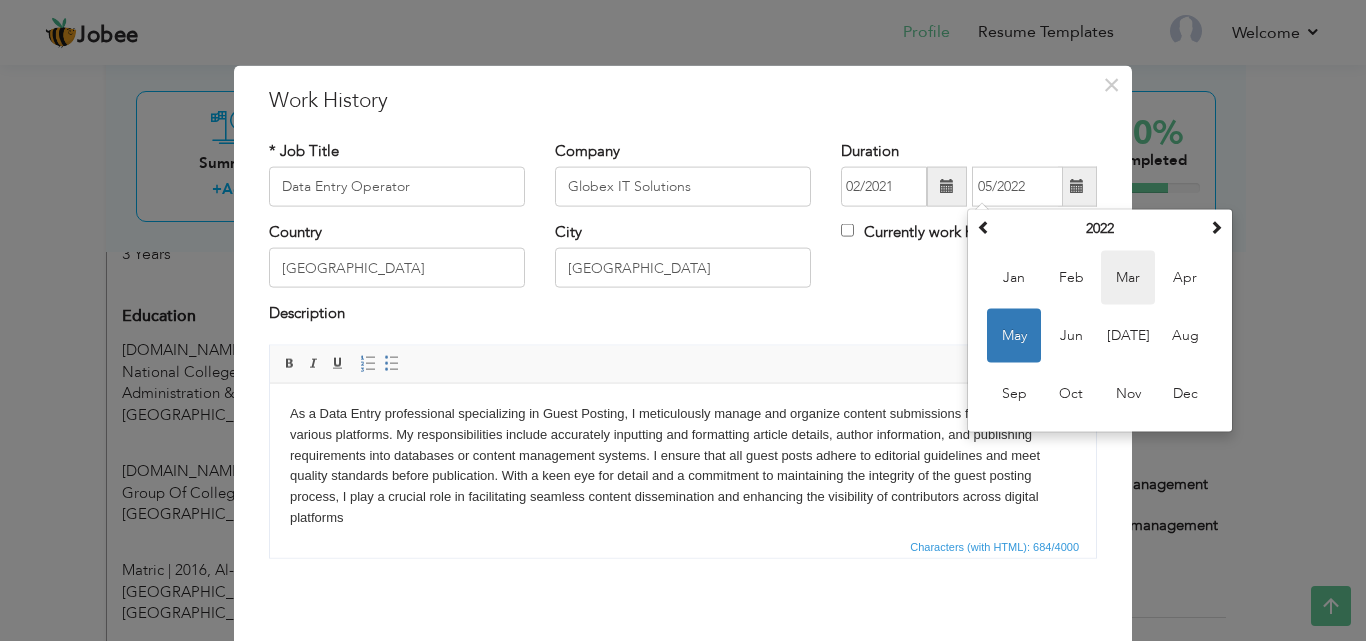 type on "03/2022" 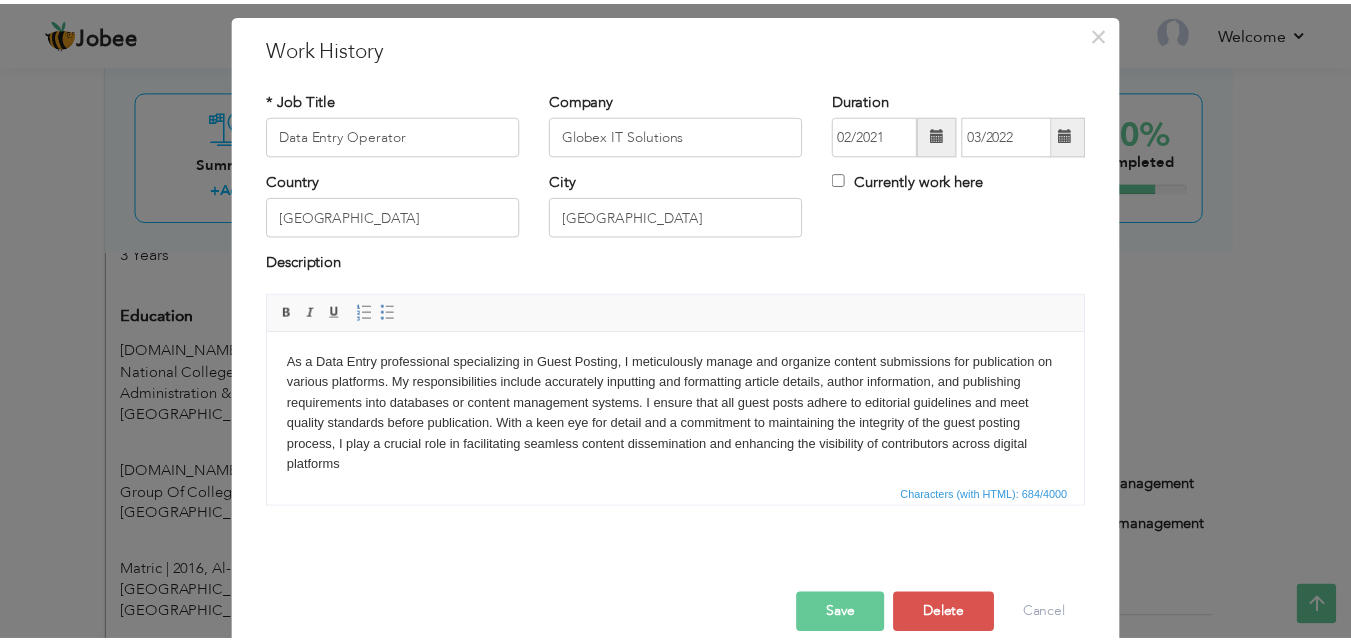 scroll, scrollTop: 79, scrollLeft: 0, axis: vertical 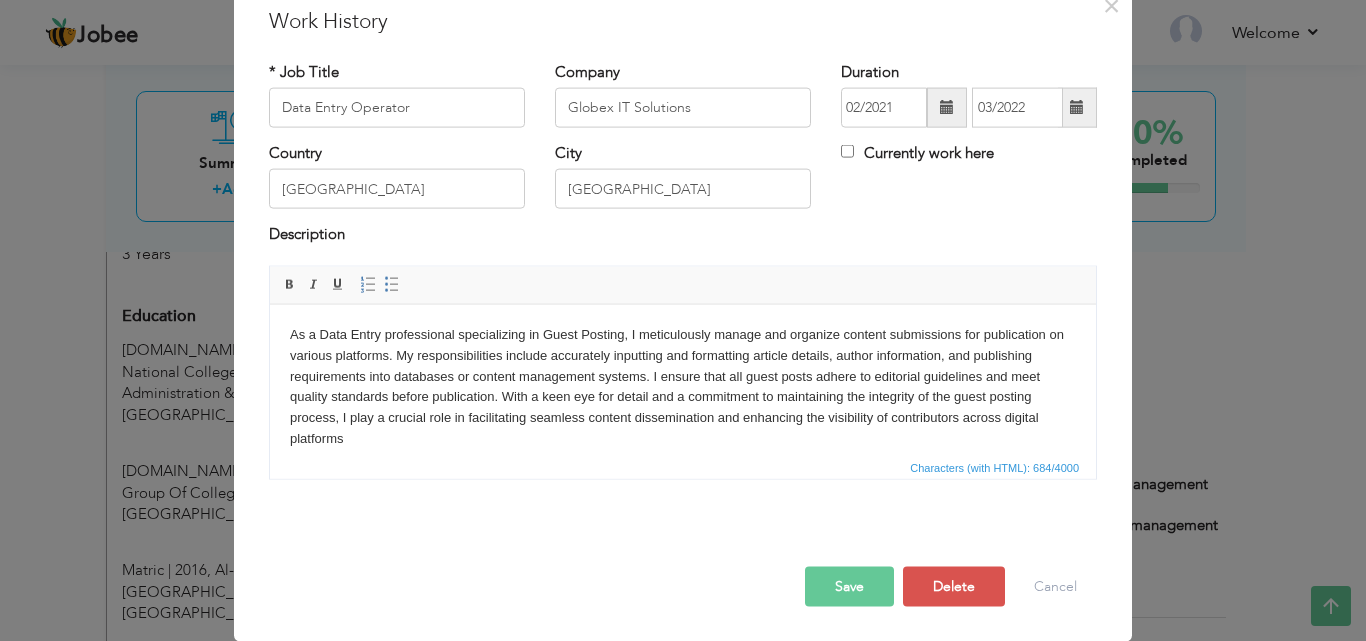 click on "Save" at bounding box center [849, 586] 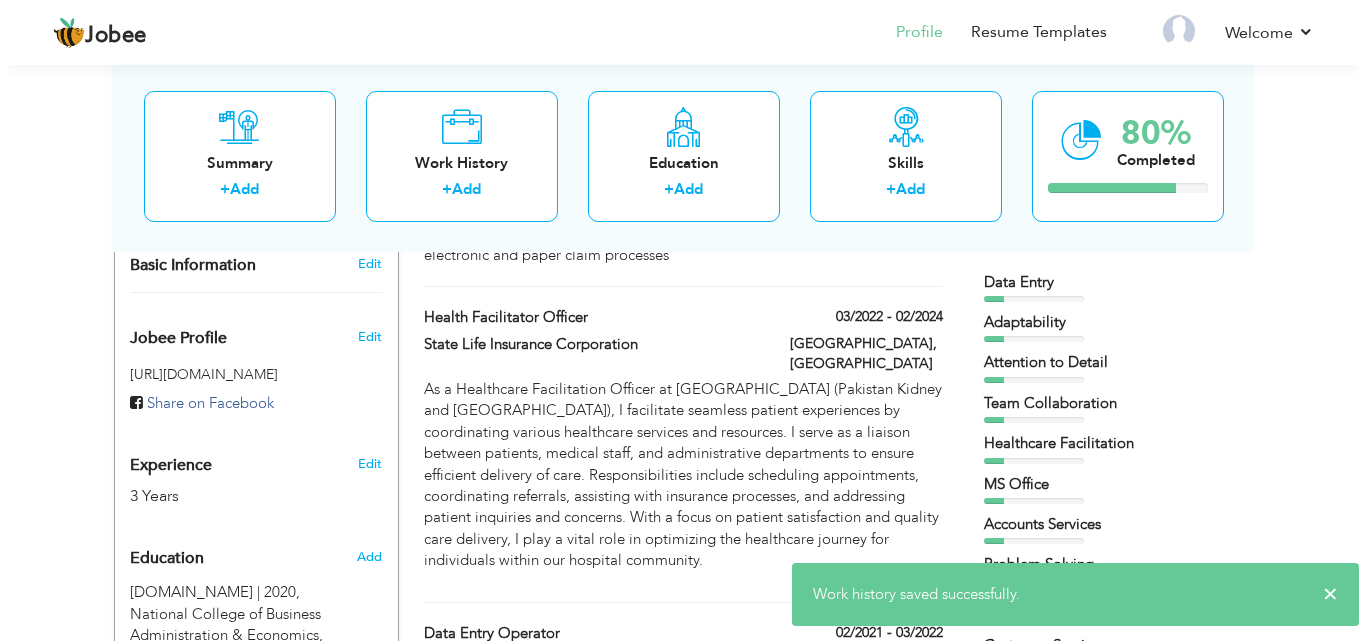 scroll, scrollTop: 520, scrollLeft: 0, axis: vertical 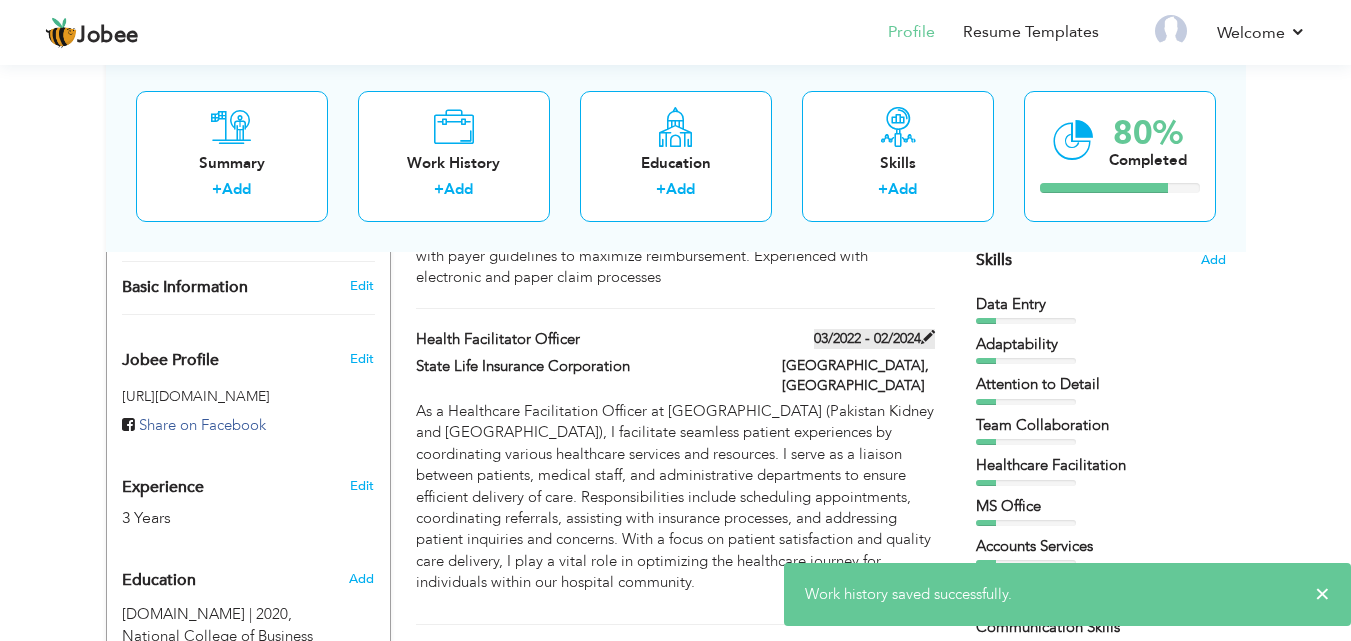 click on "03/2022 - 02/2024" at bounding box center (874, 339) 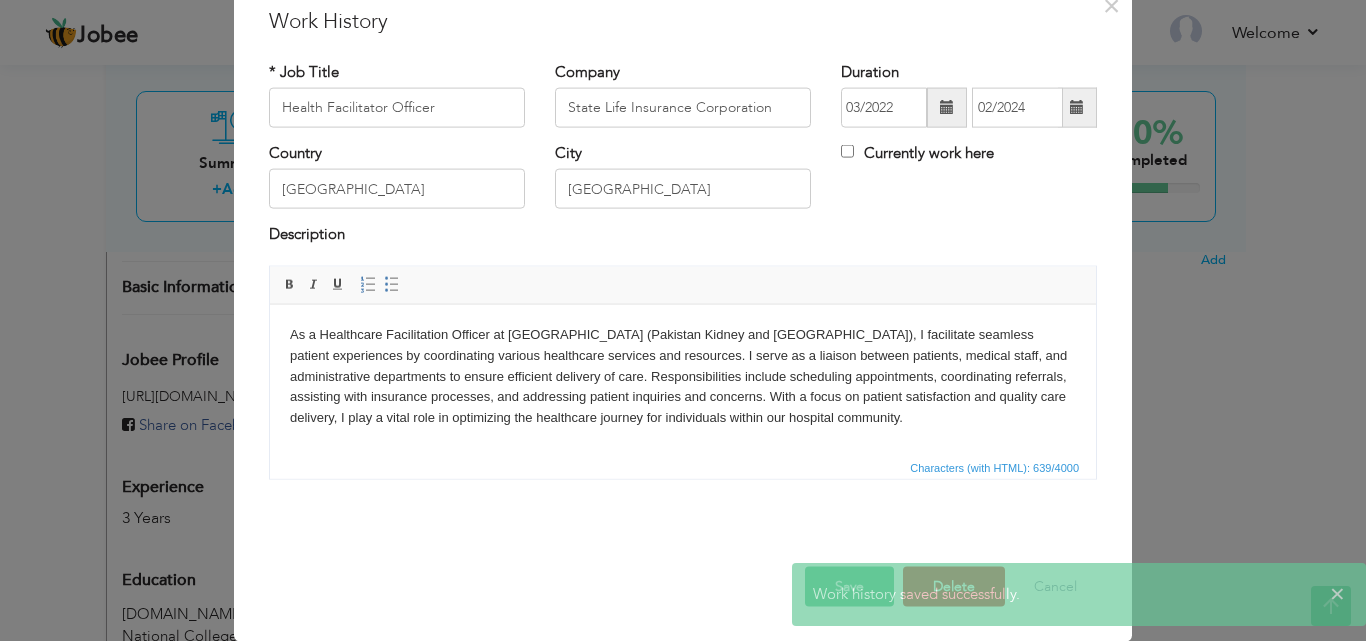 scroll, scrollTop: 0, scrollLeft: 0, axis: both 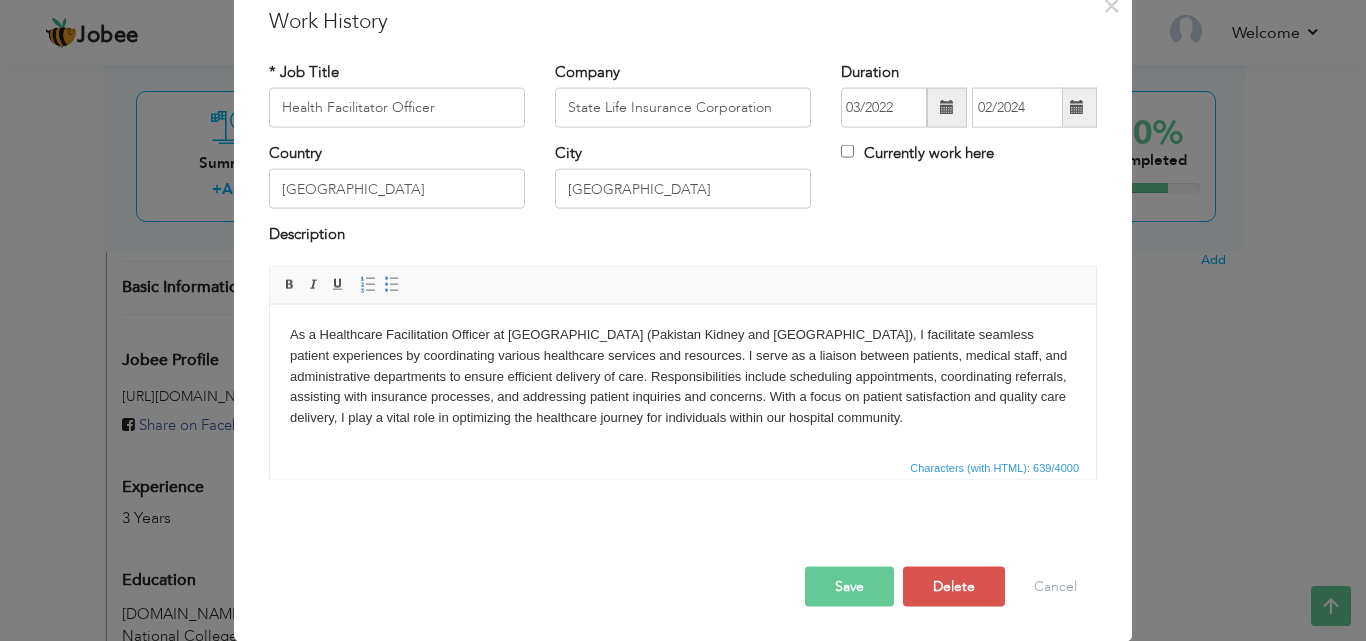 click on "Save" at bounding box center (849, 586) 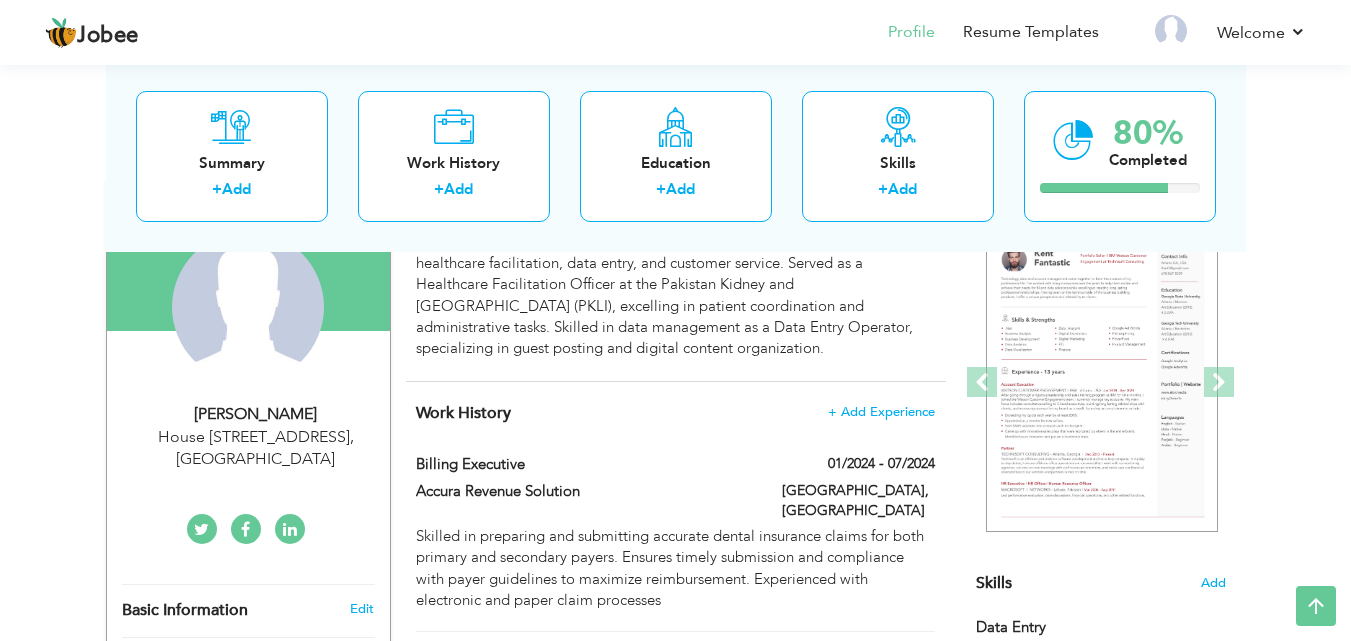 scroll, scrollTop: 0, scrollLeft: 0, axis: both 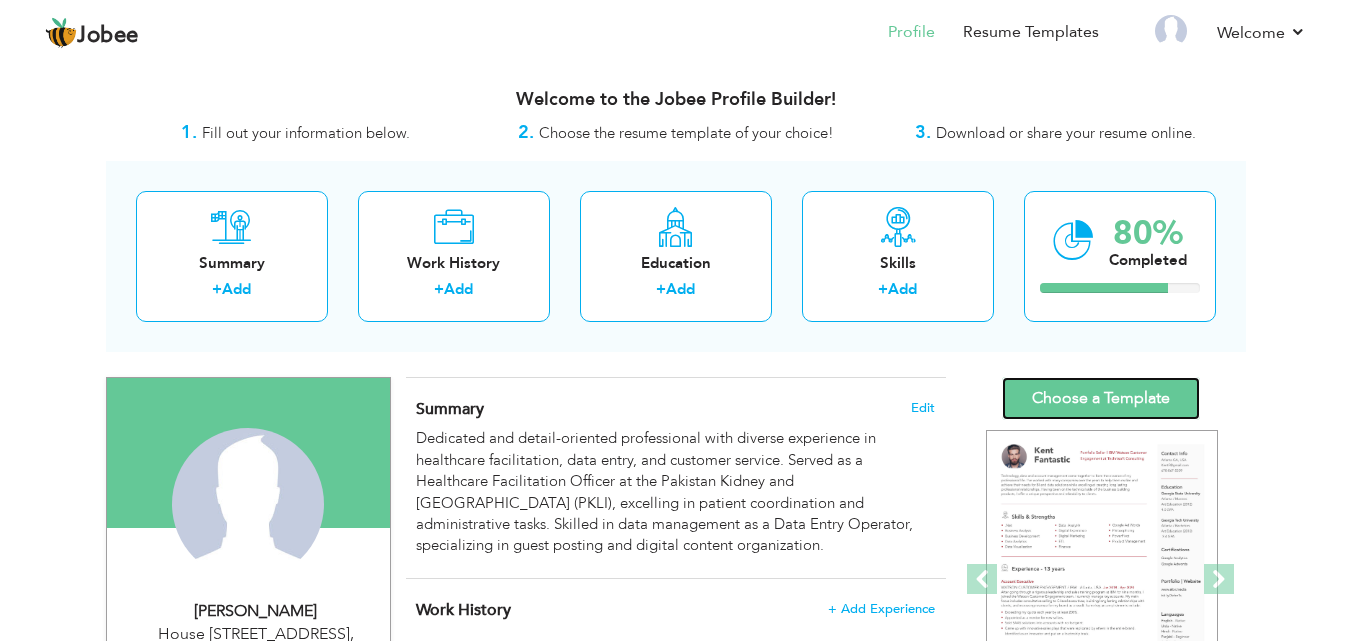 click on "Choose a Template" at bounding box center (1101, 398) 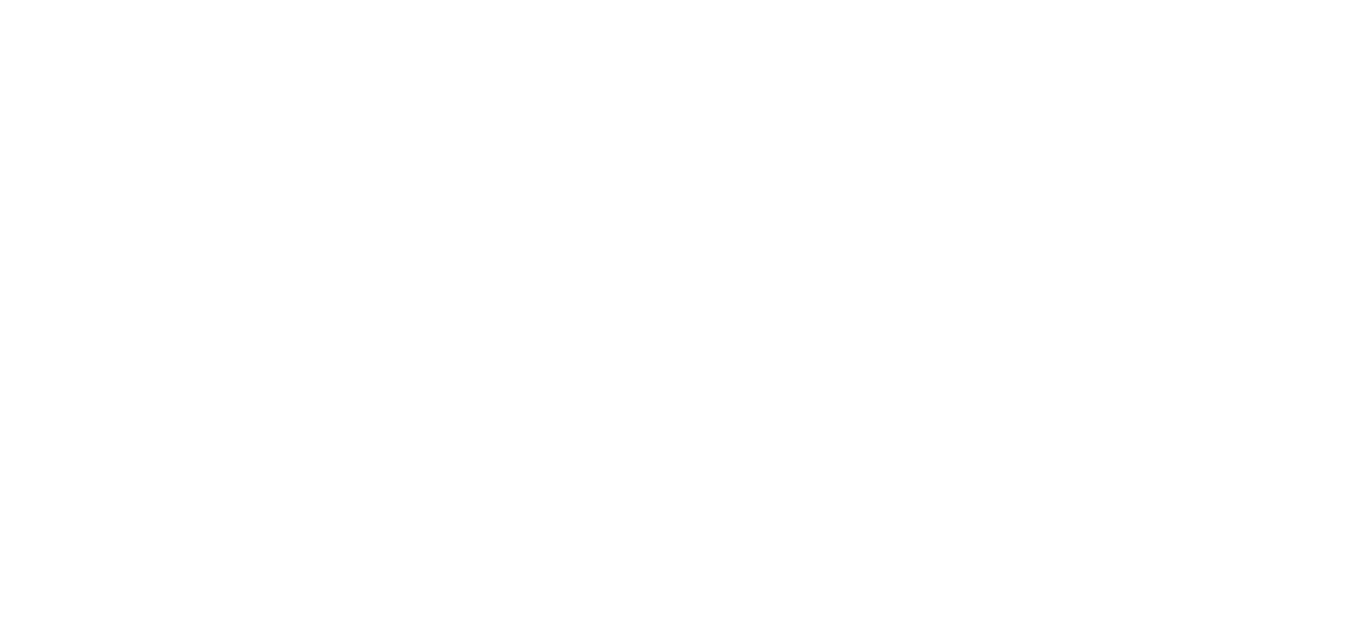 scroll, scrollTop: 0, scrollLeft: 0, axis: both 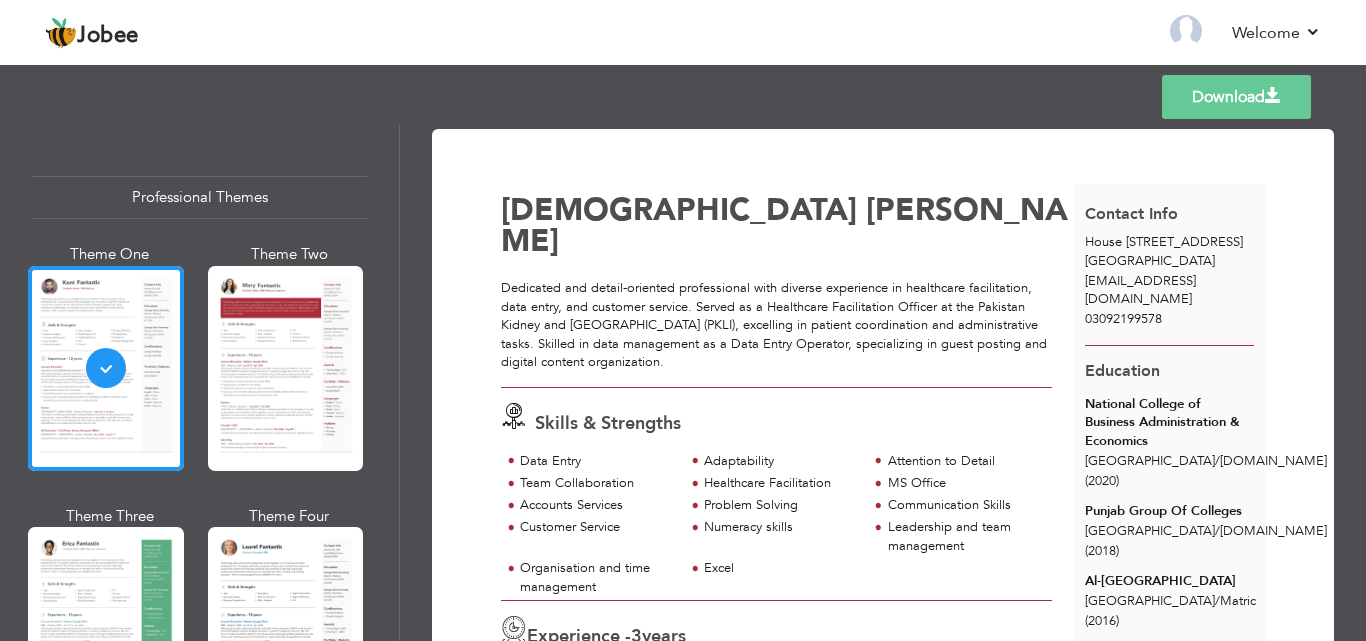 click on "Download" at bounding box center [1236, 97] 